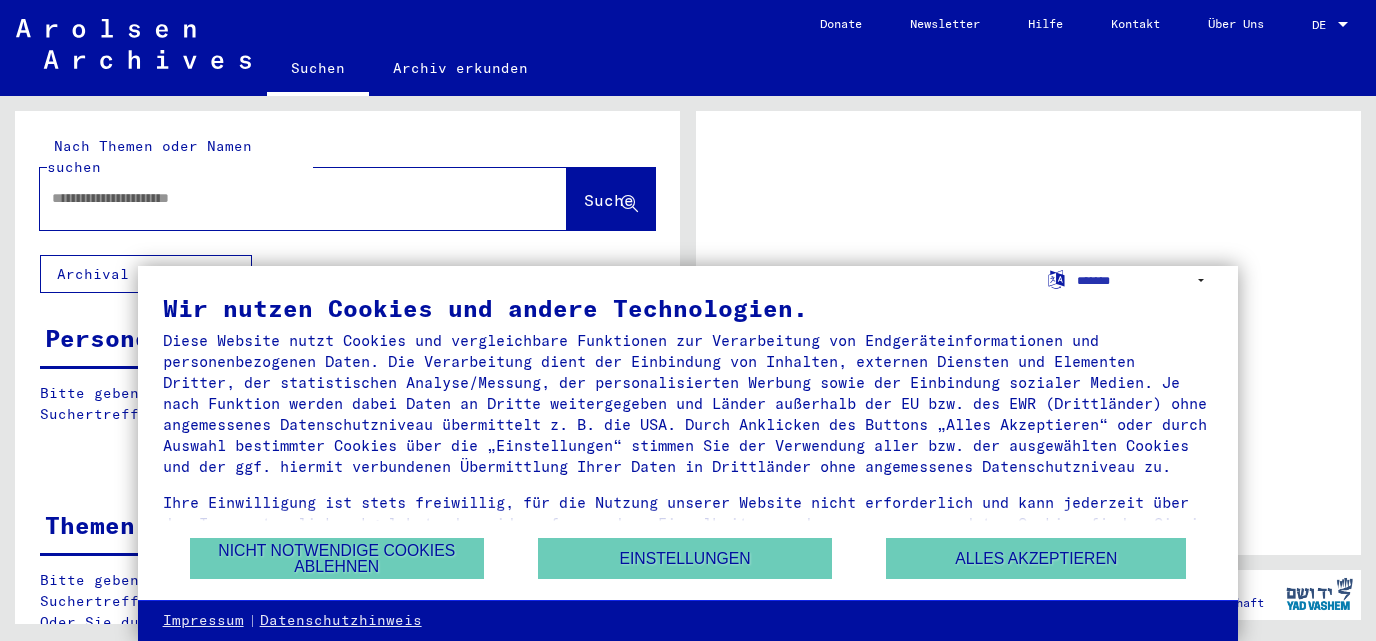 scroll, scrollTop: 0, scrollLeft: 0, axis: both 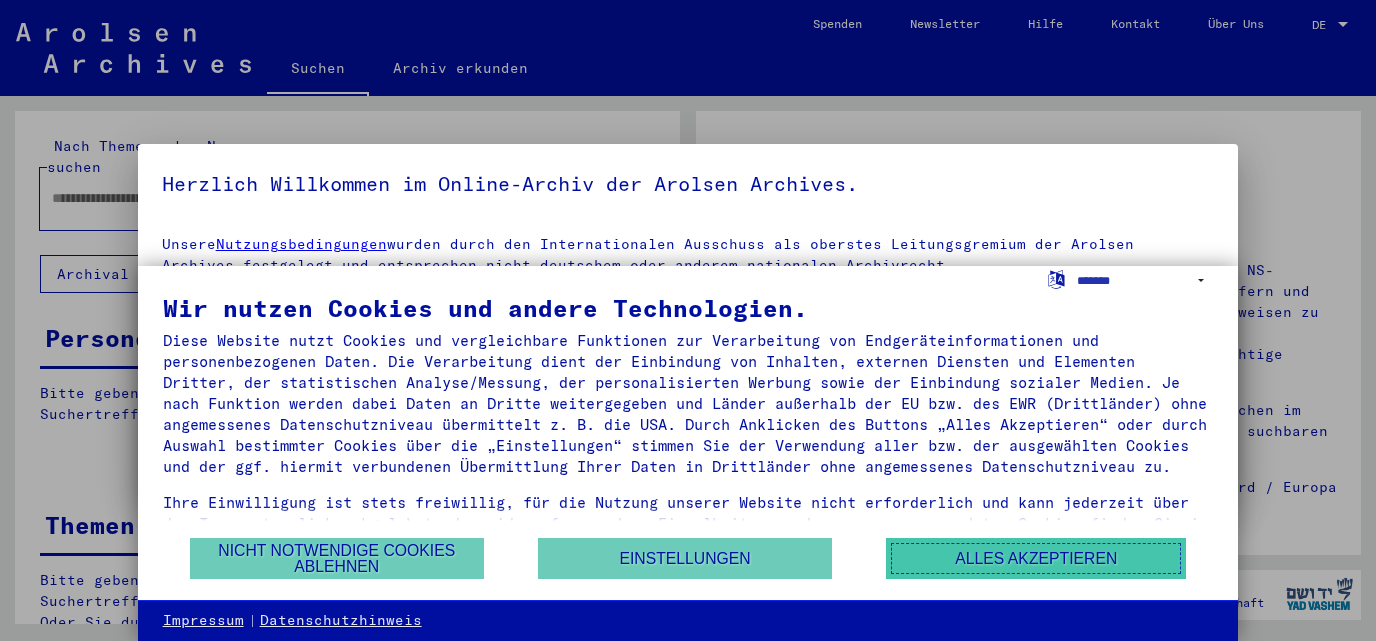 click on "Alles akzeptieren" at bounding box center [1036, 558] 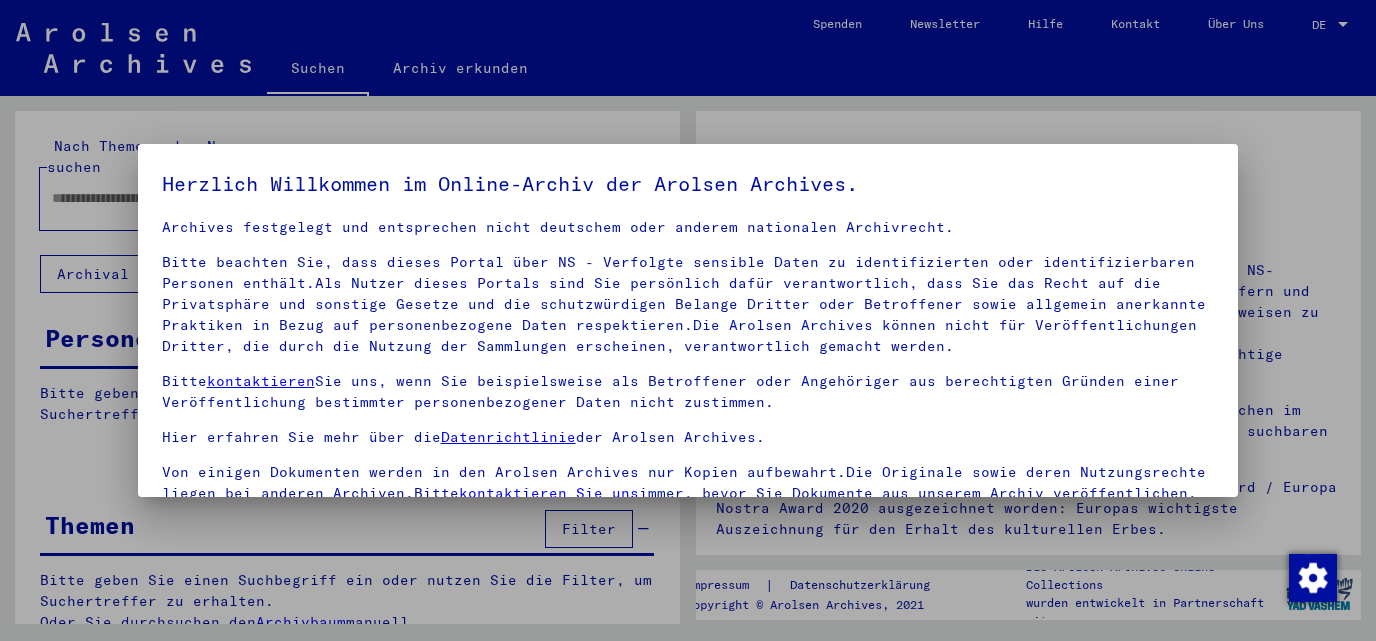 scroll, scrollTop: 62, scrollLeft: 0, axis: vertical 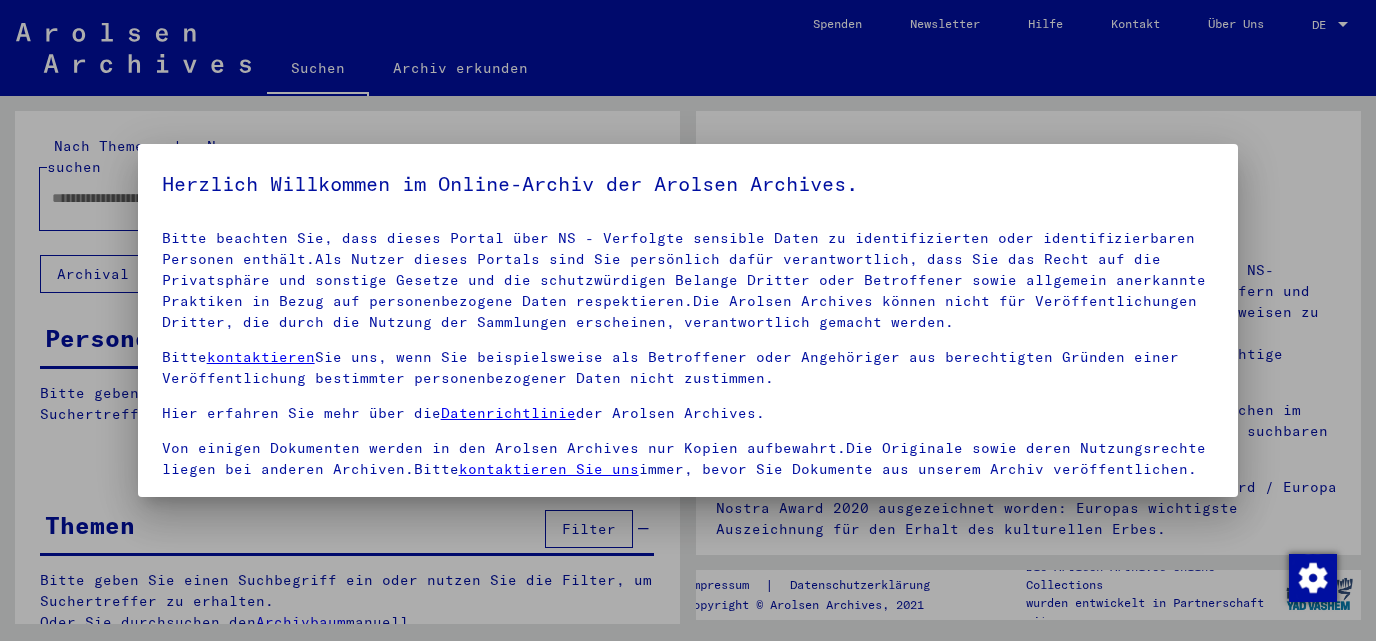 click on "Datenrichtlinie" at bounding box center [508, 413] 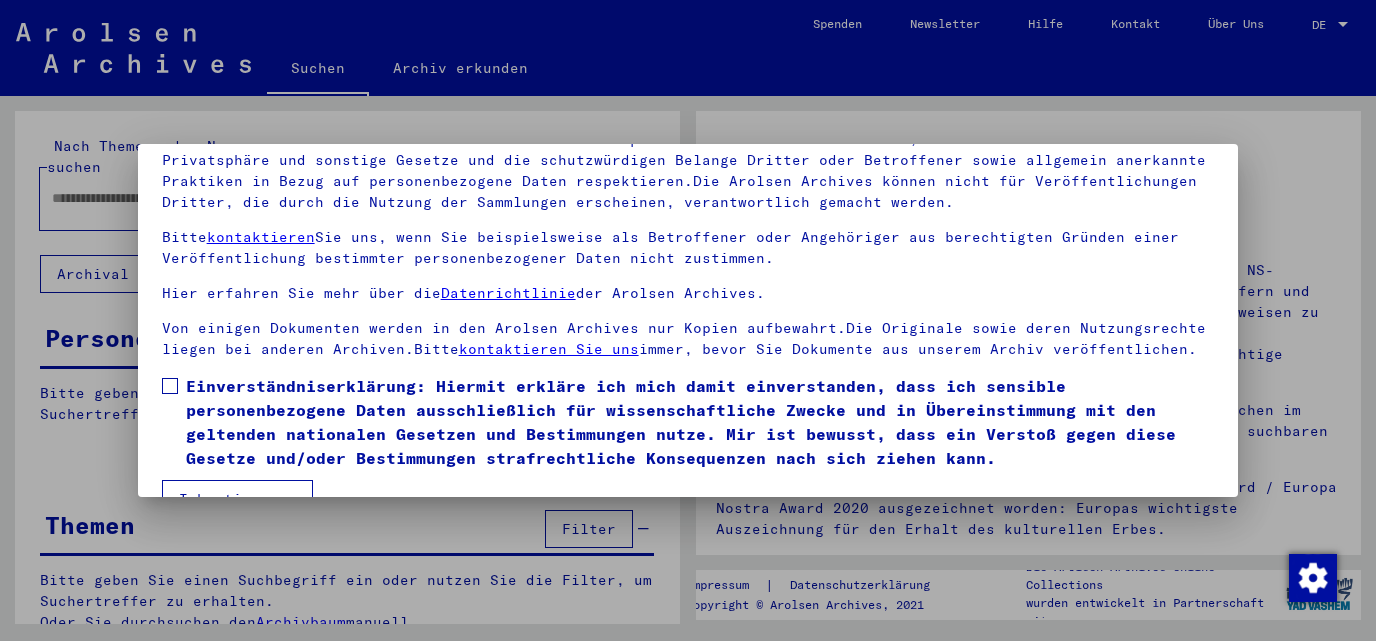 scroll, scrollTop: 164, scrollLeft: 0, axis: vertical 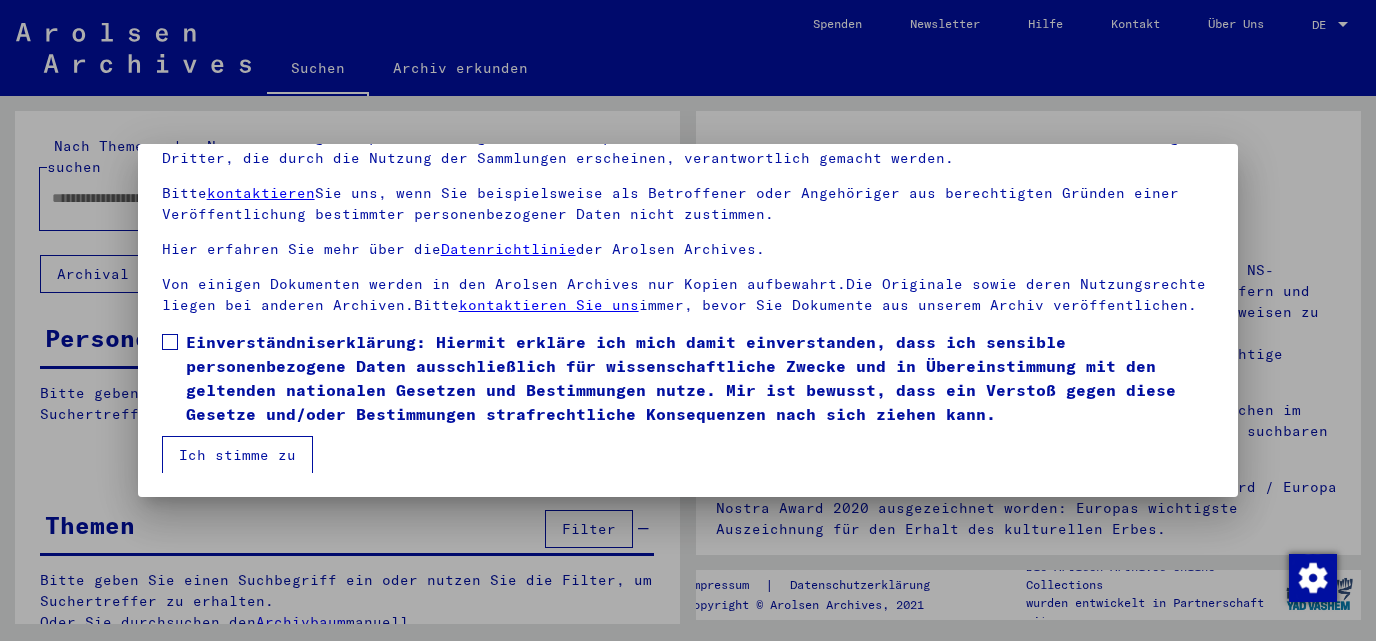 click at bounding box center [170, 342] 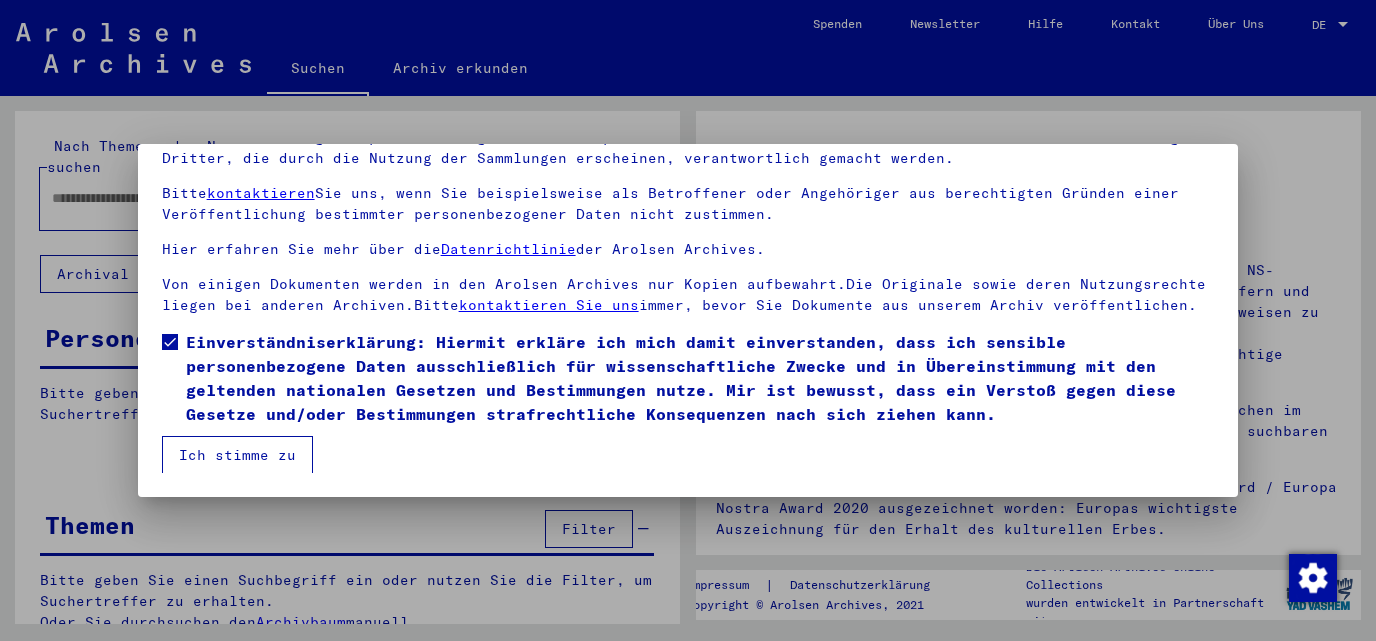 click on "Ich stimme zu" at bounding box center [237, 455] 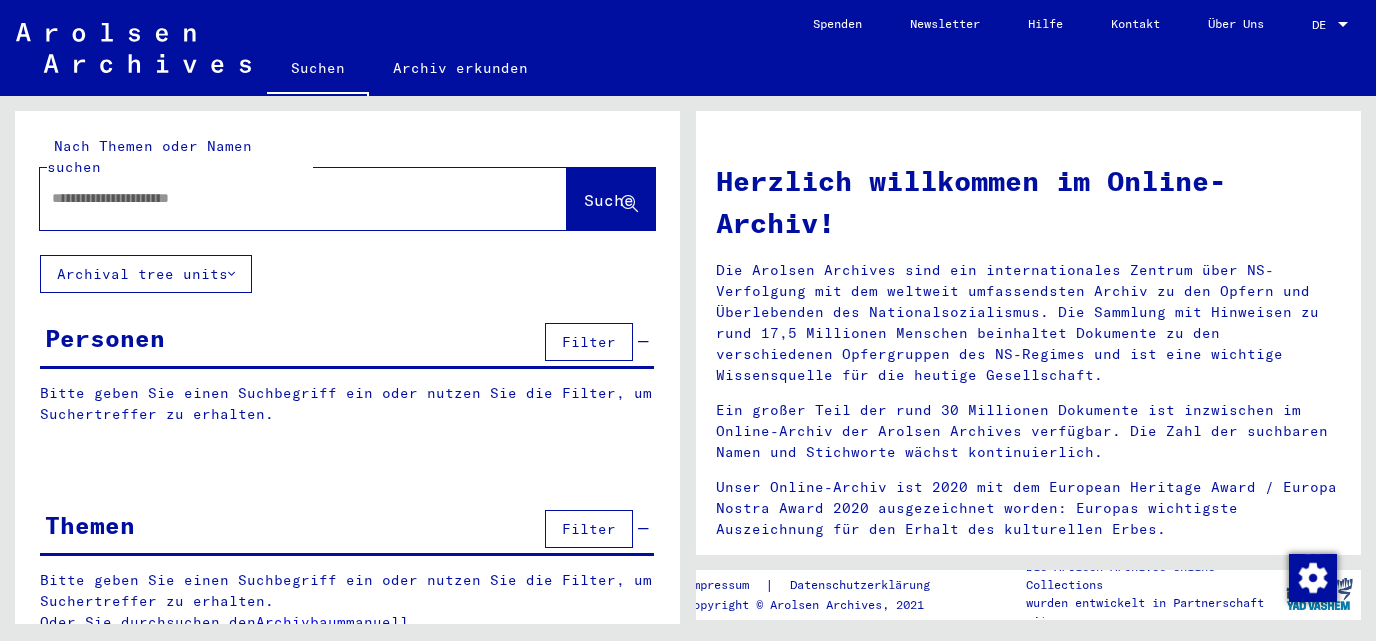 click at bounding box center (279, 198) 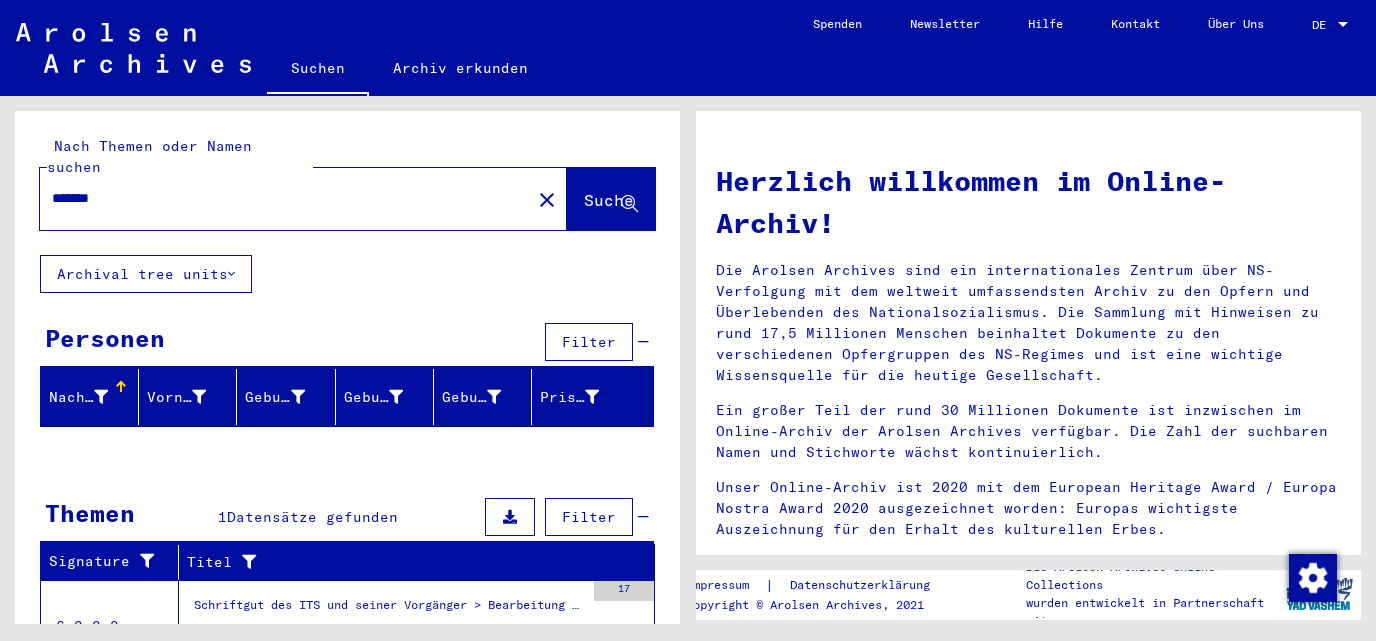 scroll, scrollTop: 82, scrollLeft: 0, axis: vertical 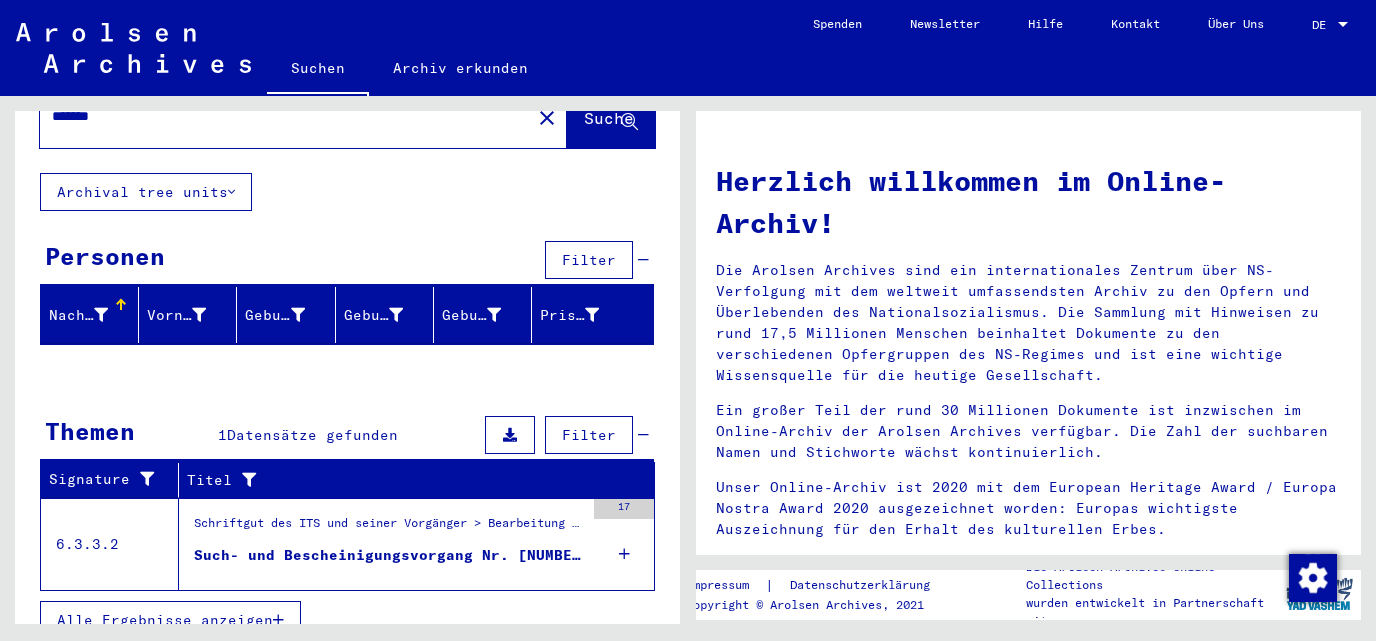 click on "Alle Ergebnisse anzeigen" at bounding box center [165, 620] 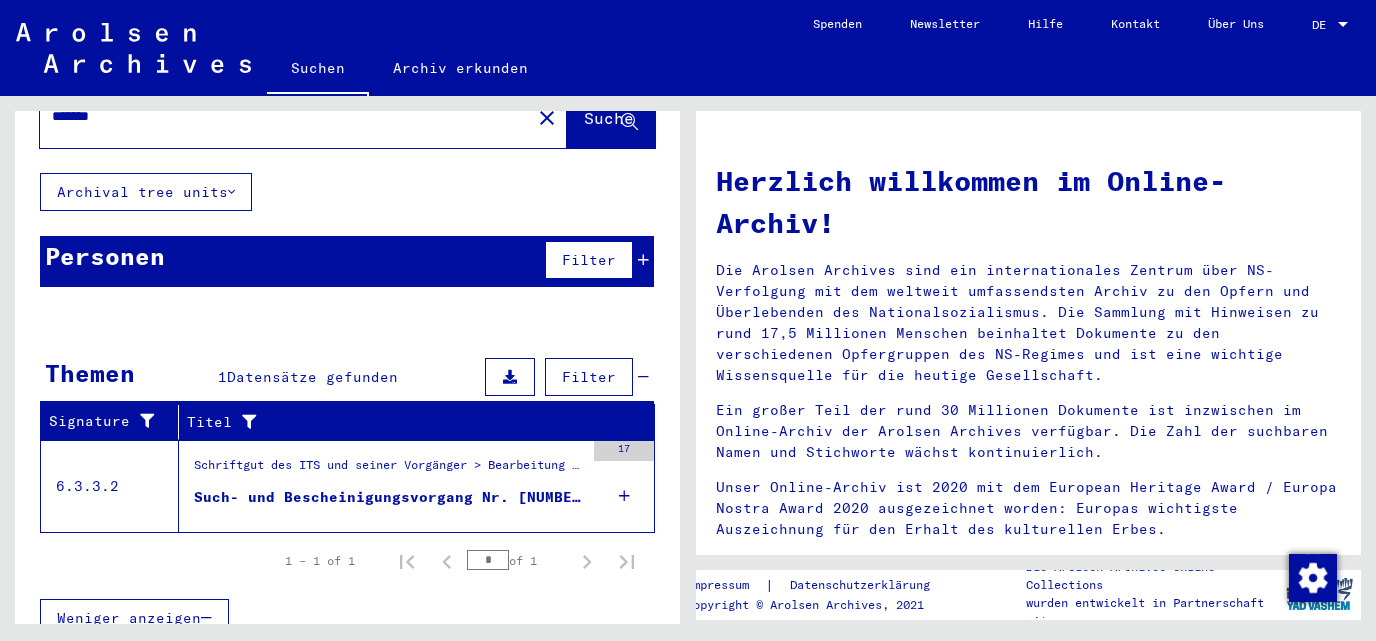 scroll, scrollTop: 81, scrollLeft: 0, axis: vertical 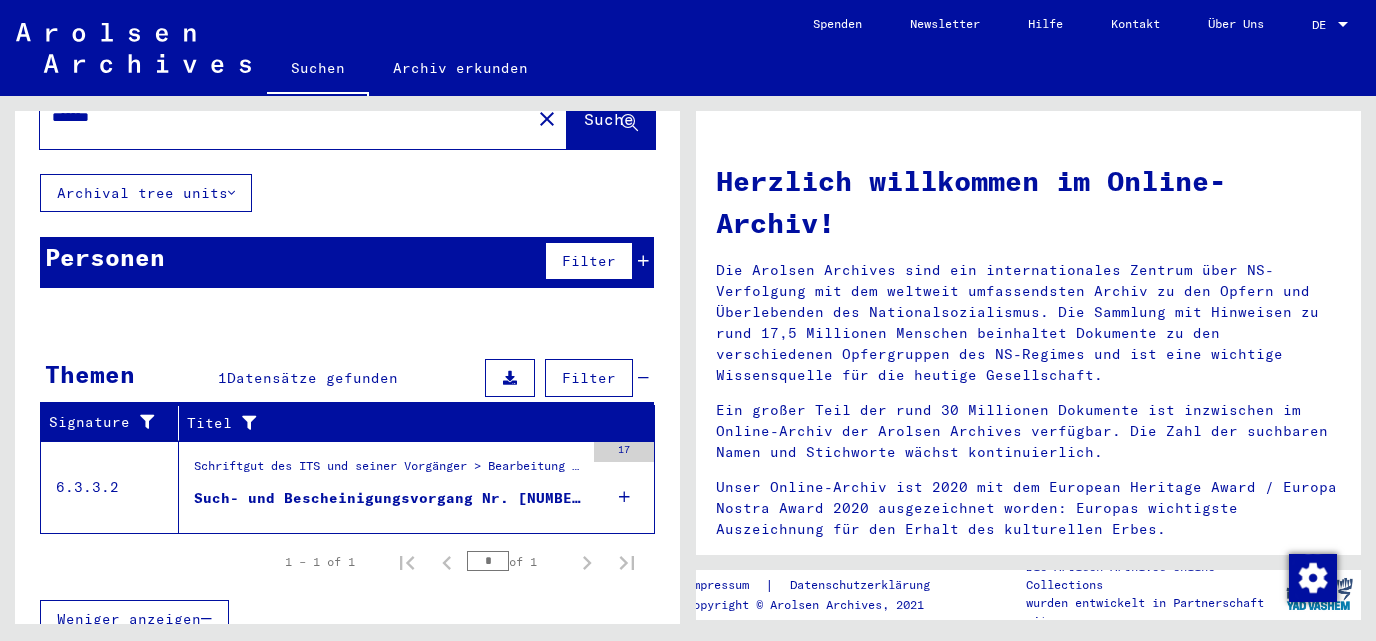 click on "Such- und Bescheinigungsvorgang Nr. [NUMBER] für [LAST], [LAST] geboren [DATE]" at bounding box center [389, 498] 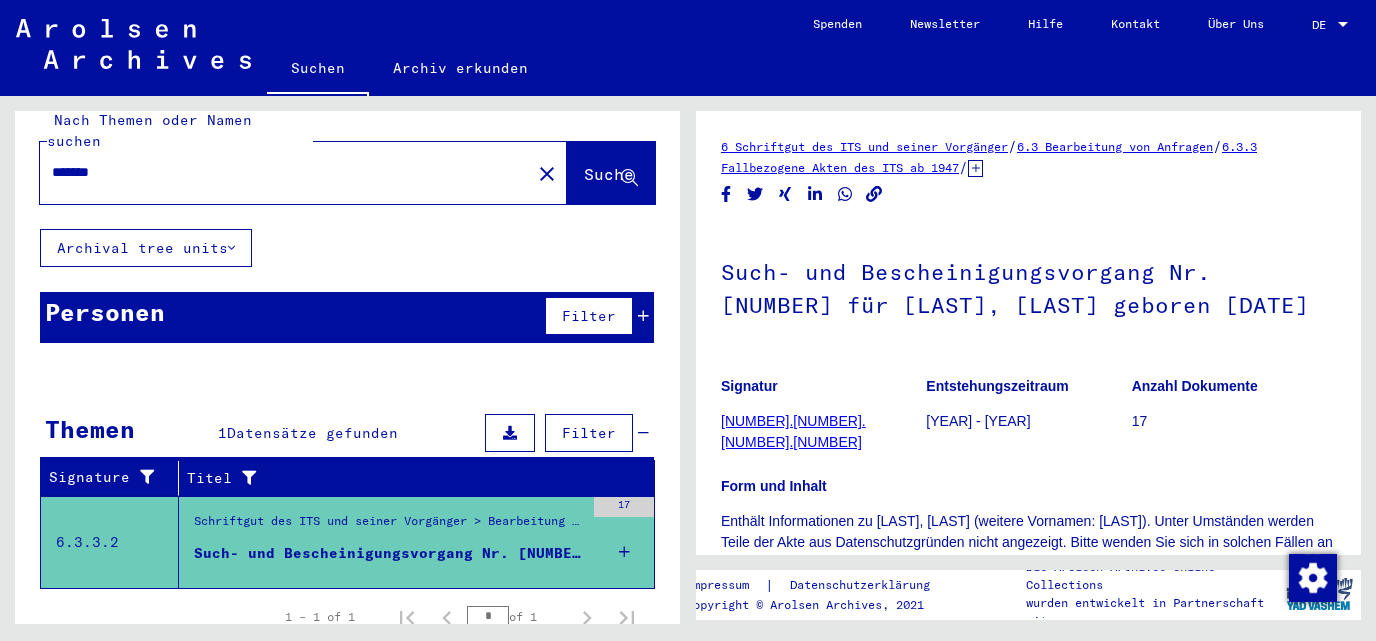 scroll, scrollTop: 0, scrollLeft: 0, axis: both 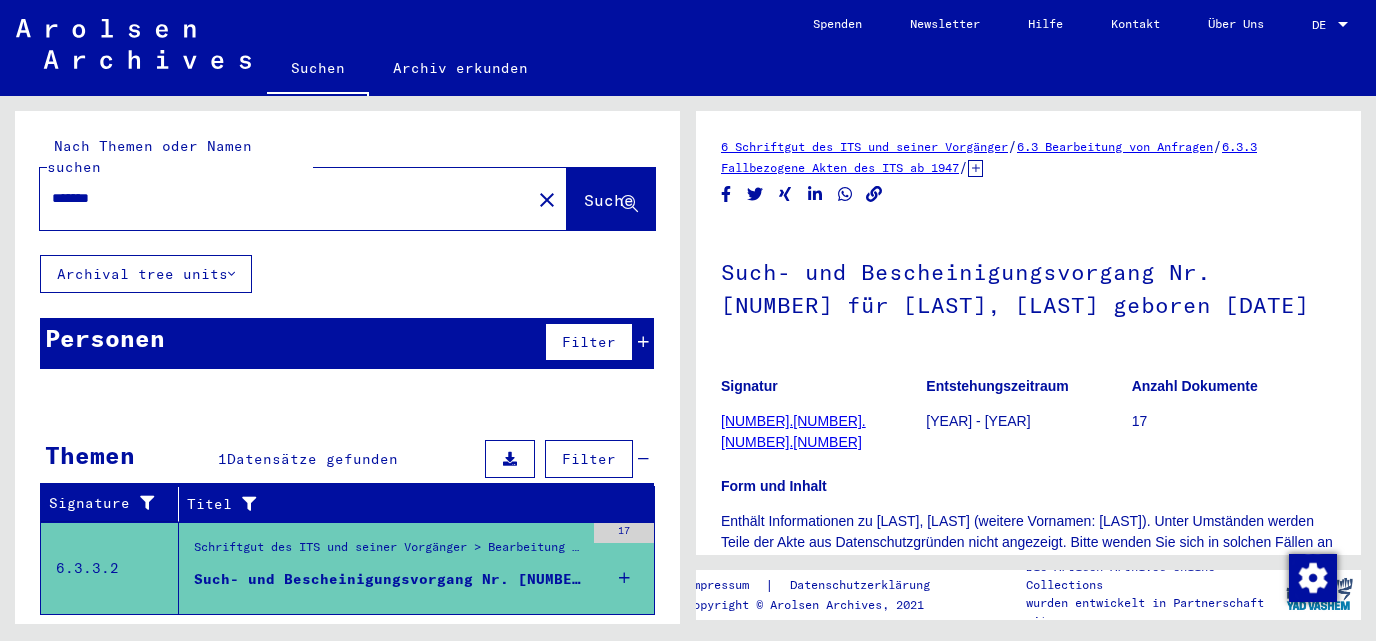 click on "*******" at bounding box center (285, 198) 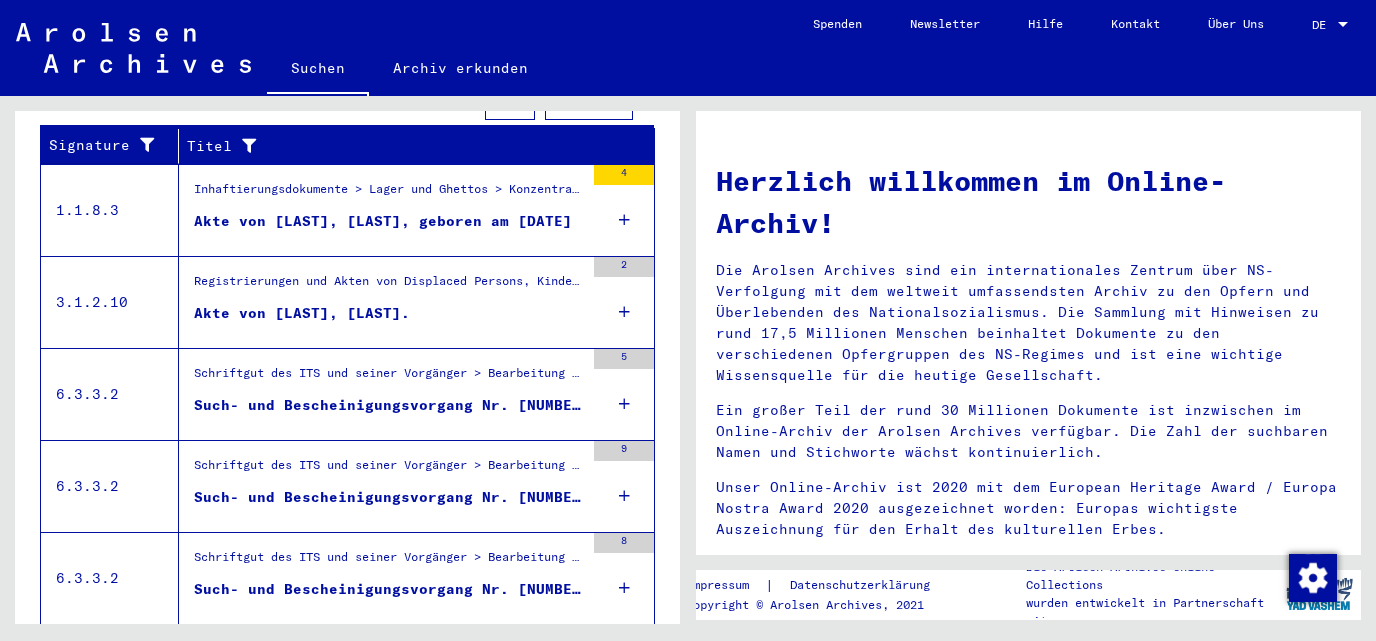 scroll, scrollTop: 392, scrollLeft: 0, axis: vertical 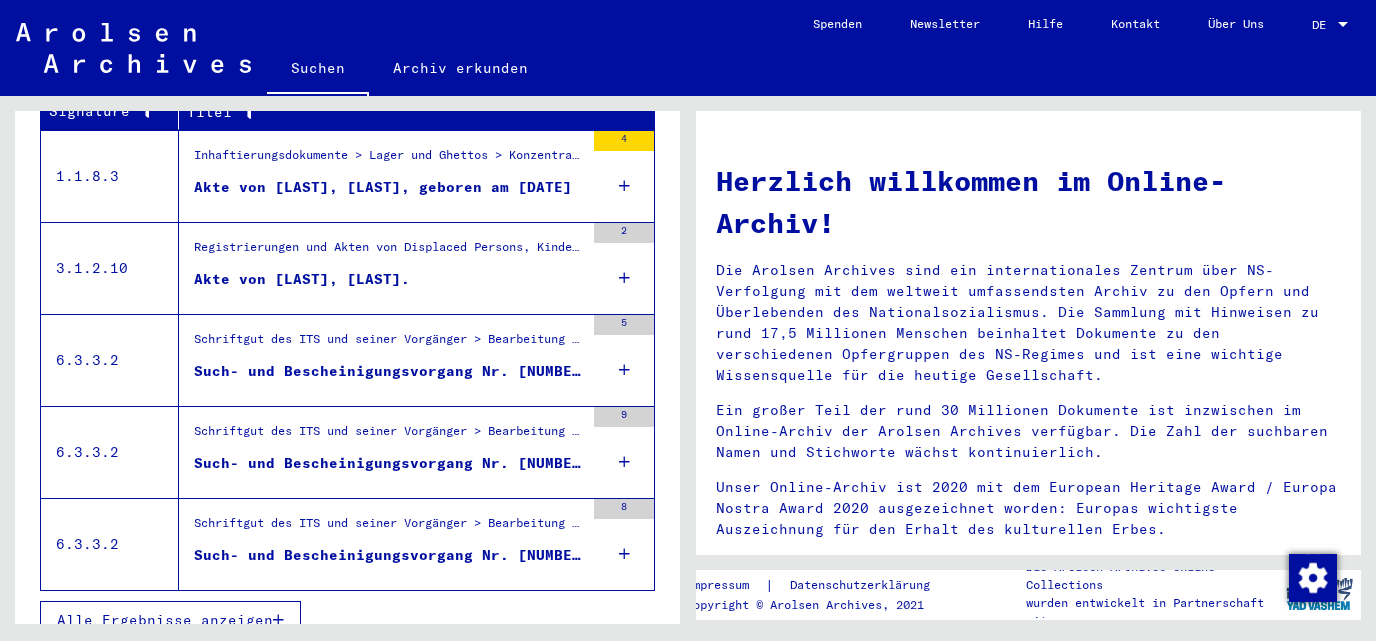 click on "Alle Ergebnisse anzeigen" at bounding box center [165, 620] 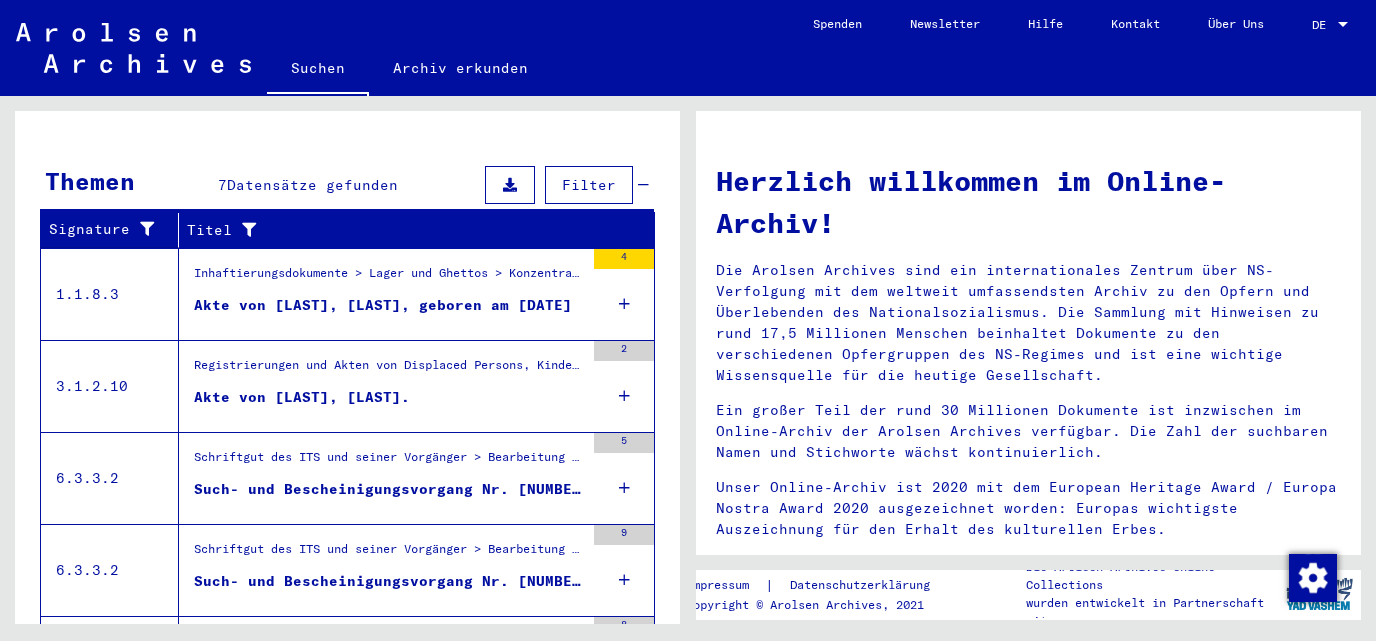 scroll, scrollTop: 273, scrollLeft: 0, axis: vertical 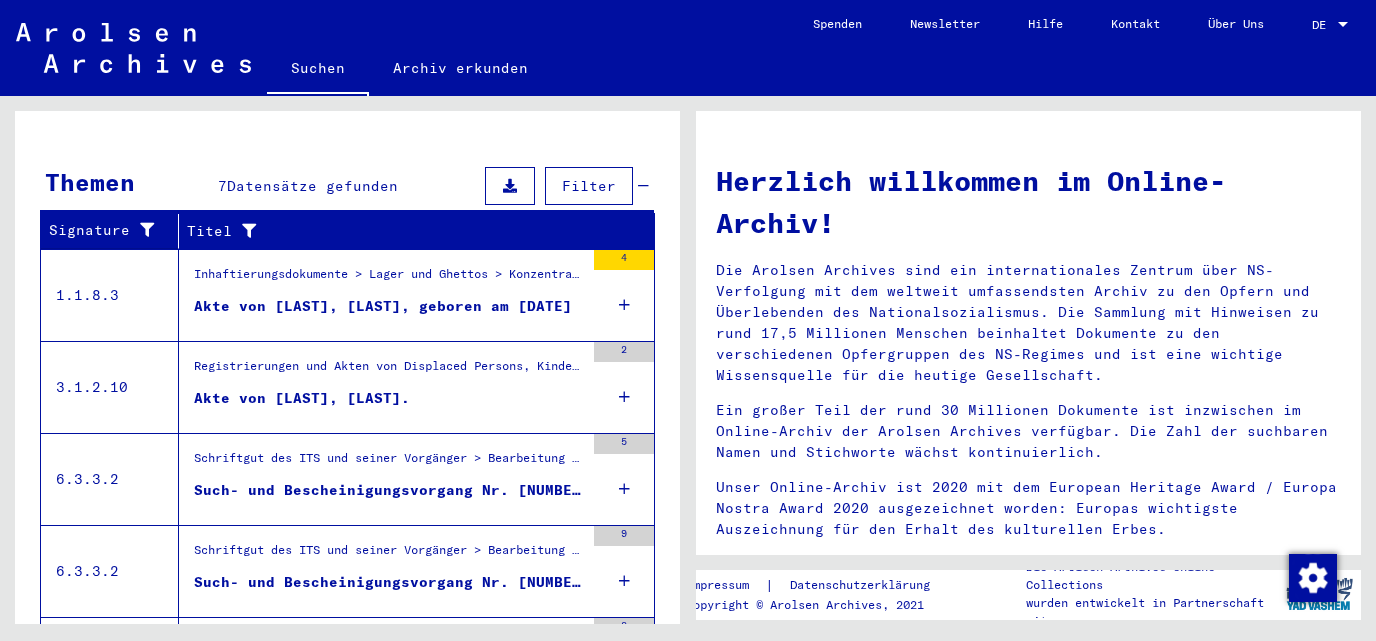 click on "Akte von [LAST], [LAST], geboren am [DATE]" at bounding box center (383, 306) 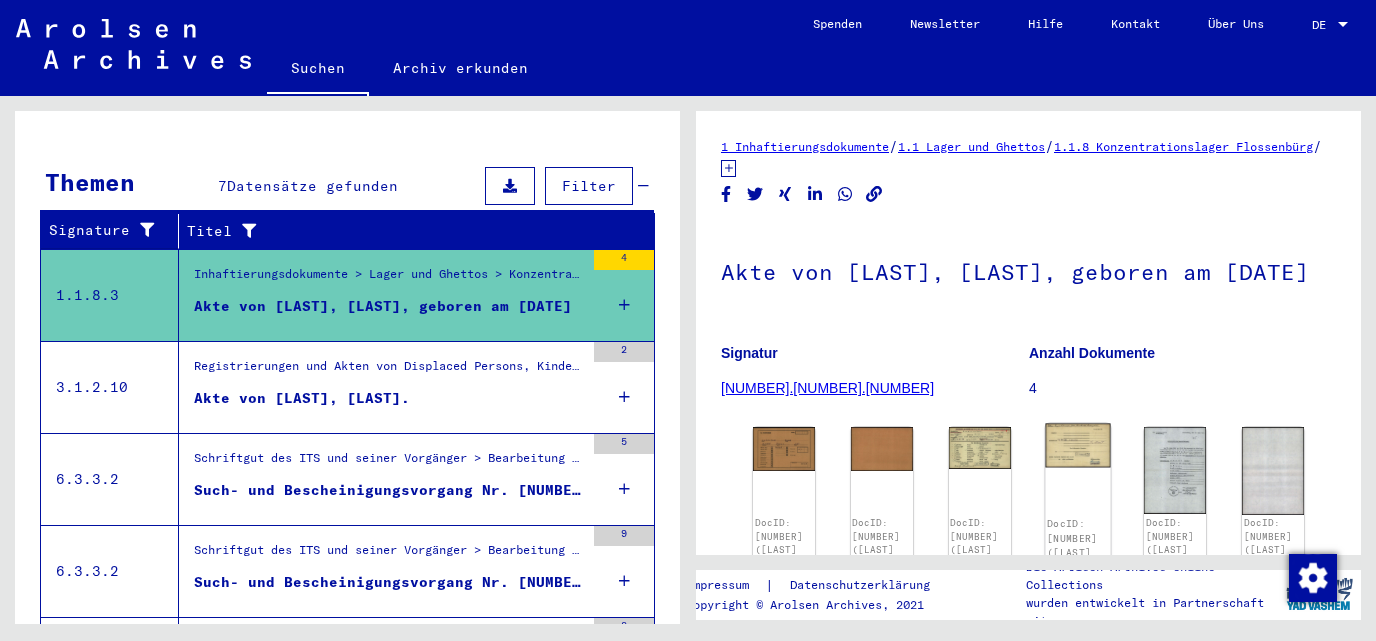 click 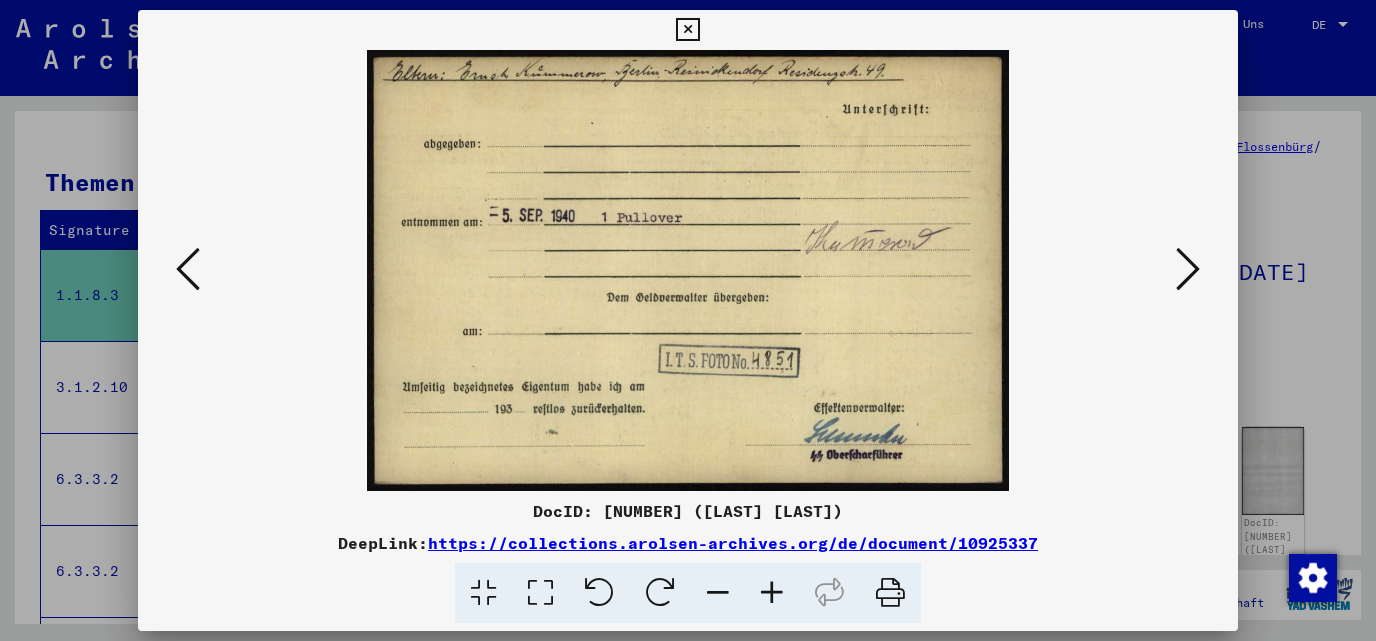 click at bounding box center (687, 30) 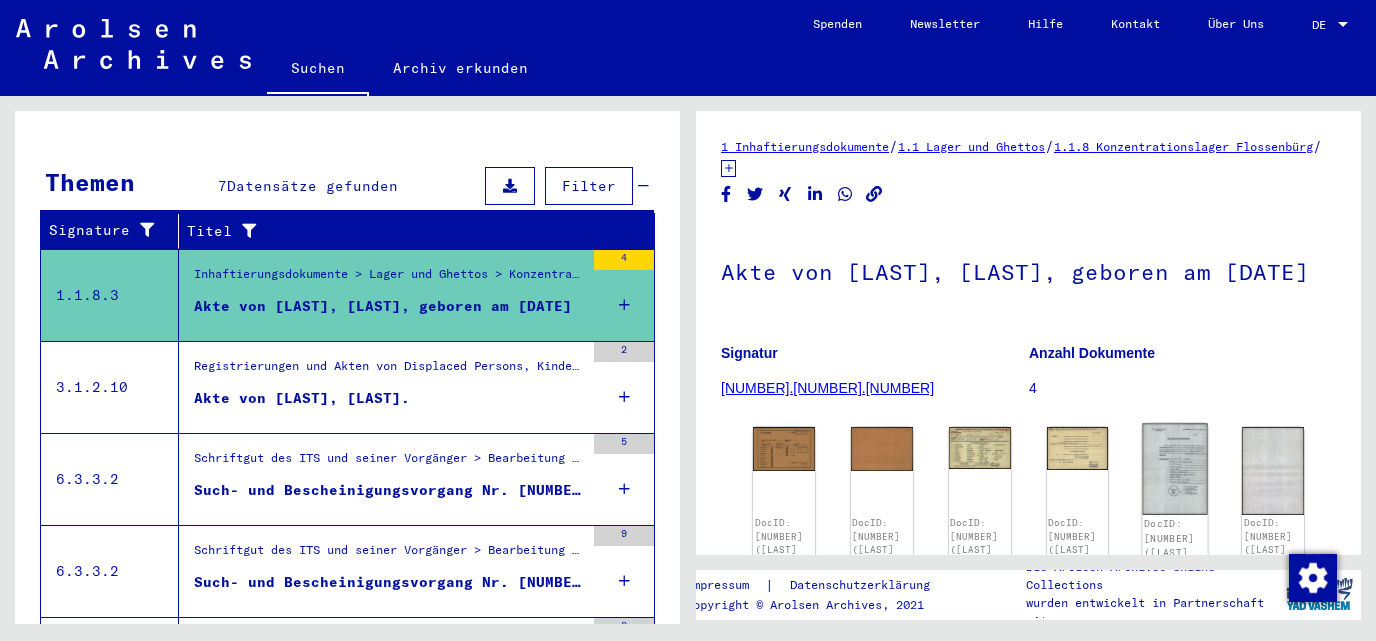 click 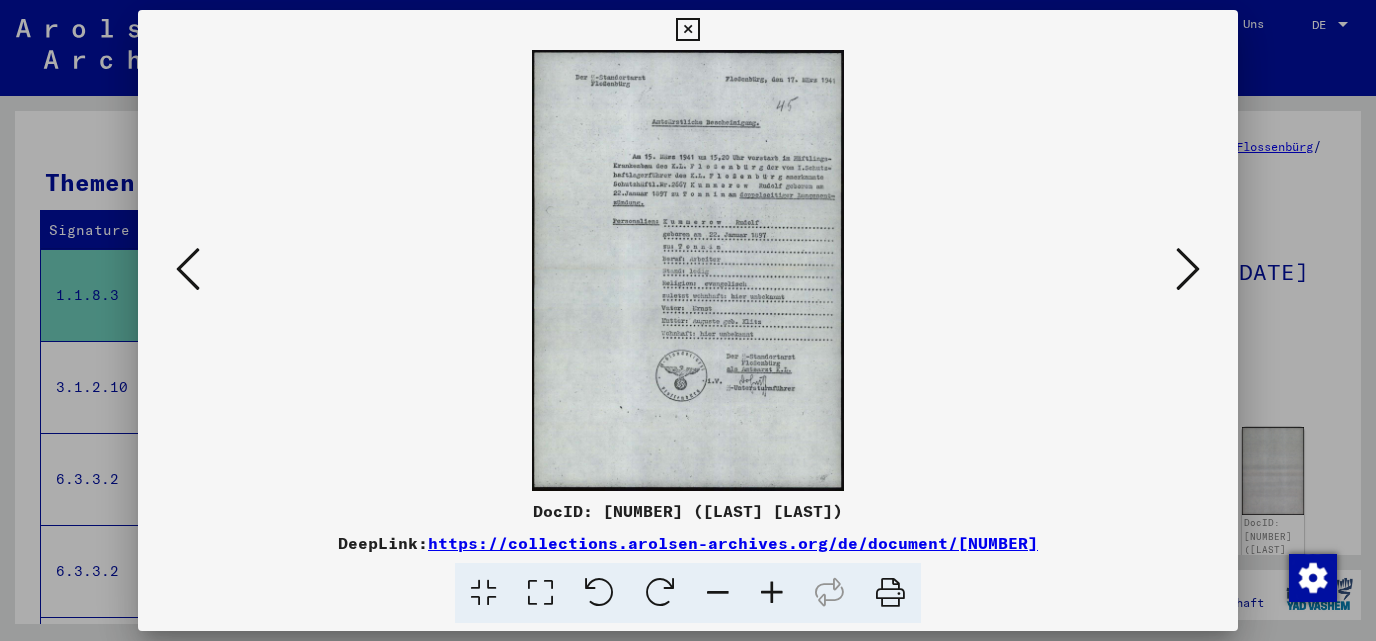 click at bounding box center [772, 593] 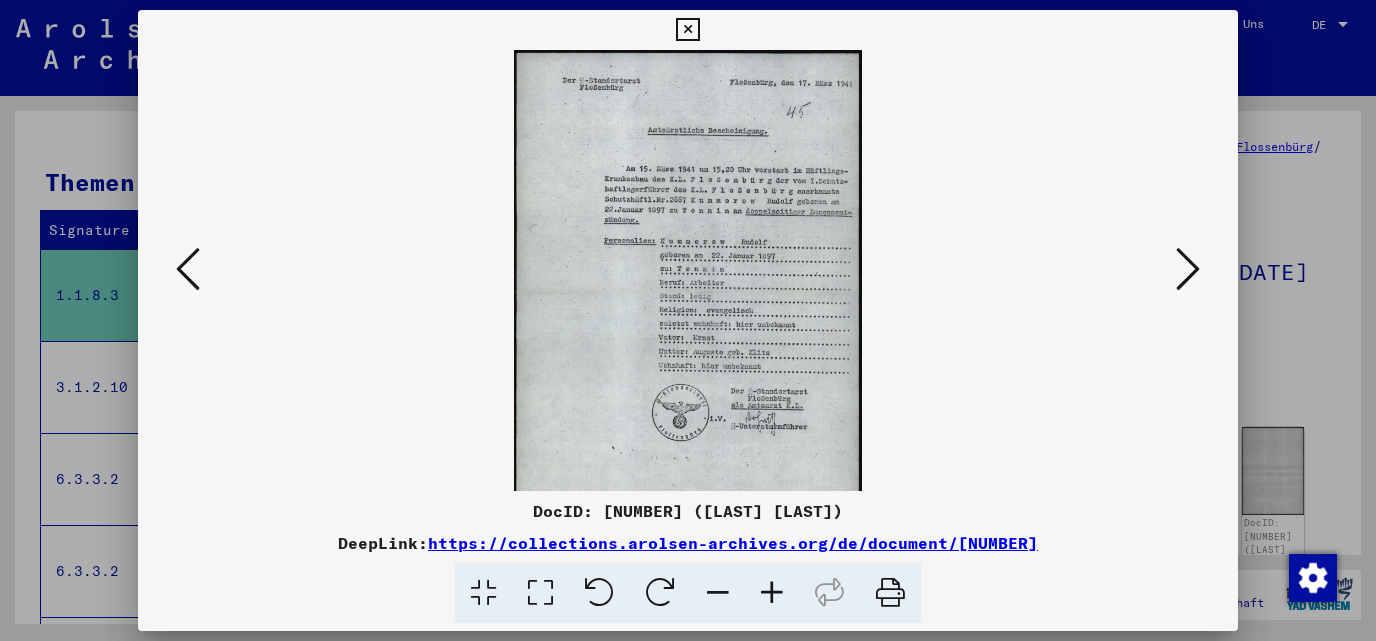 click at bounding box center [772, 593] 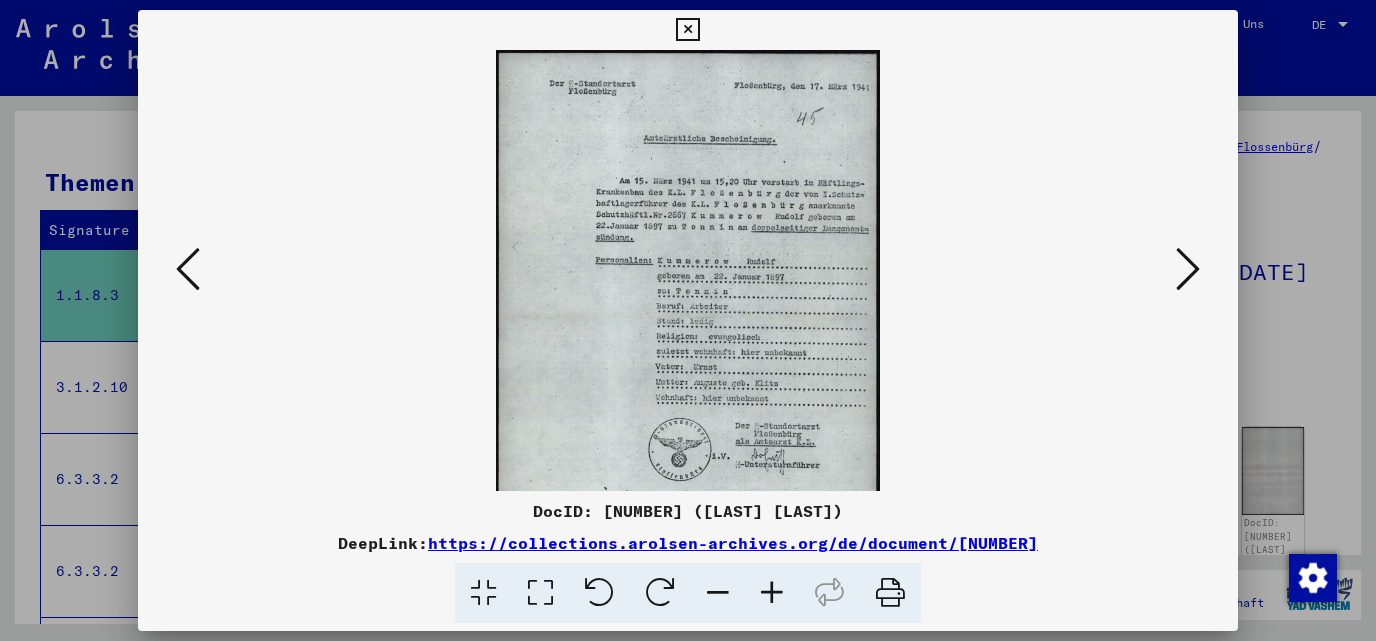 click at bounding box center (772, 593) 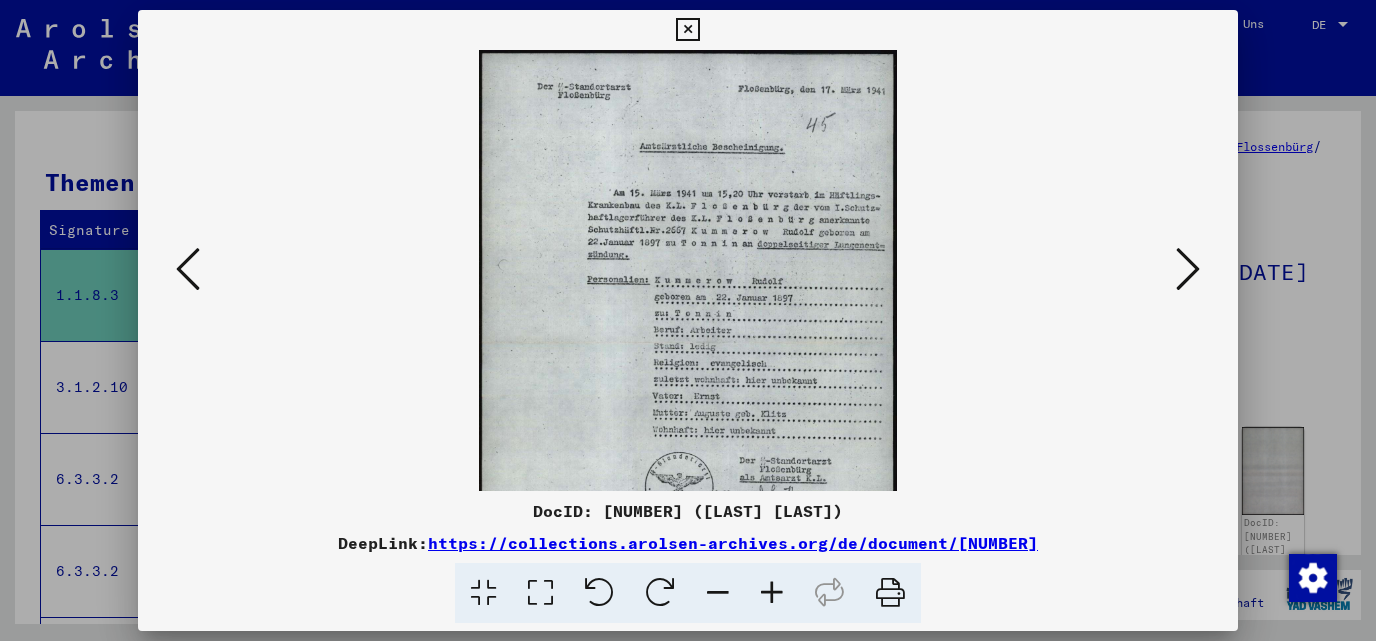 click at bounding box center (772, 593) 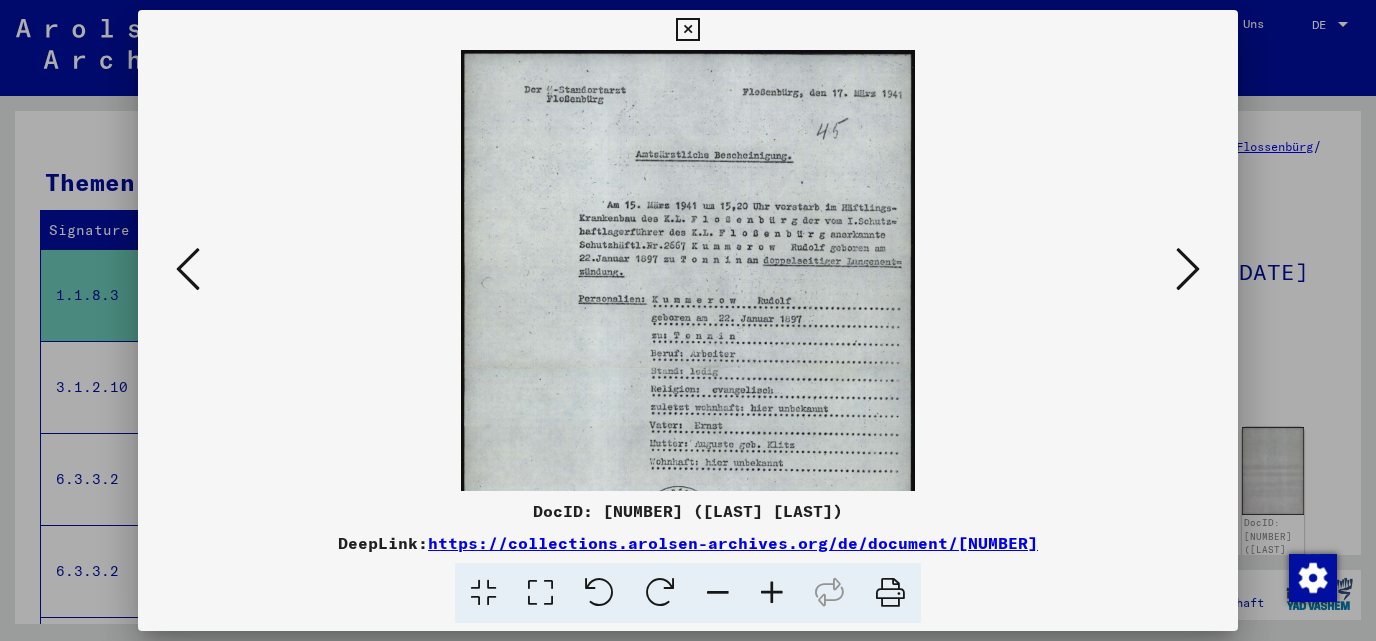 click at bounding box center (772, 593) 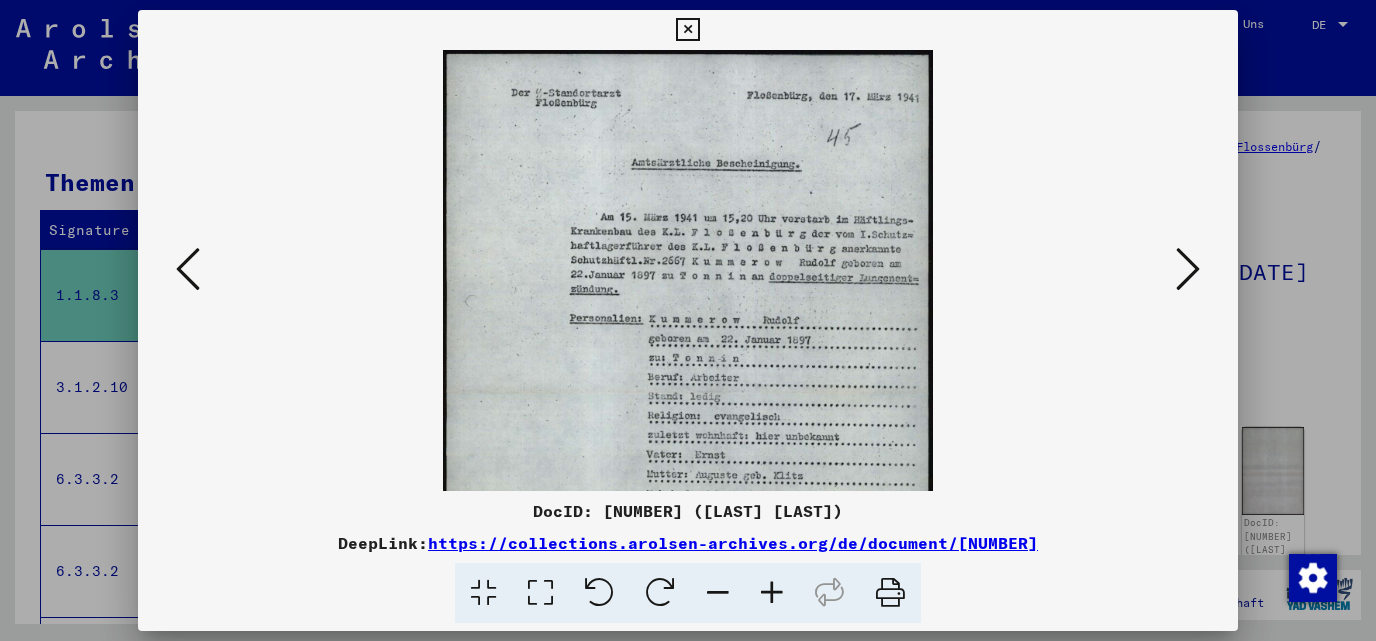click at bounding box center (772, 593) 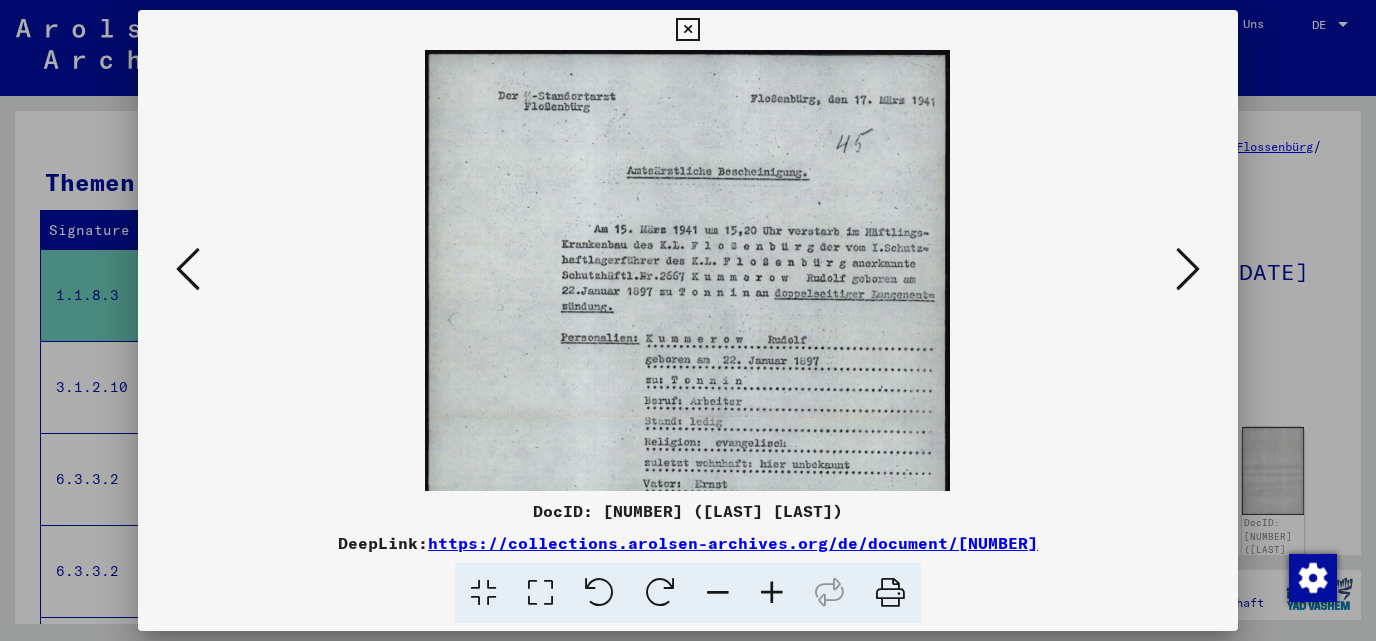 click at bounding box center [1188, 269] 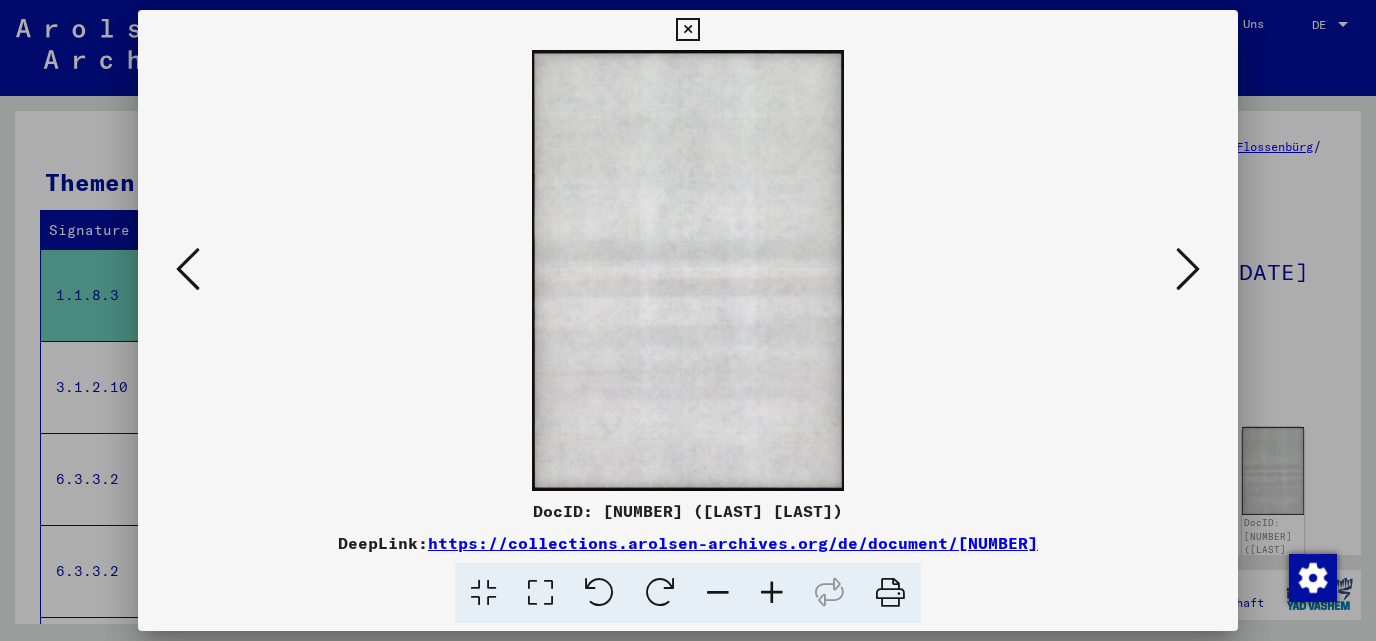 click at bounding box center (1188, 269) 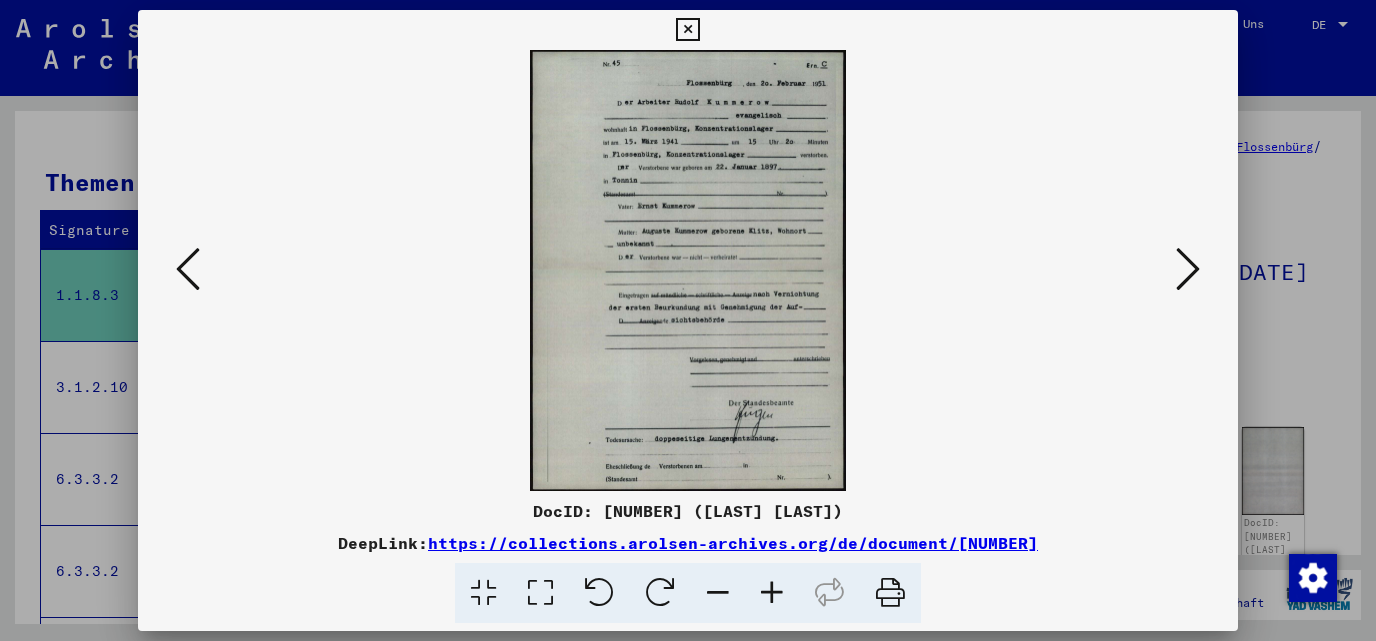 click at bounding box center (772, 593) 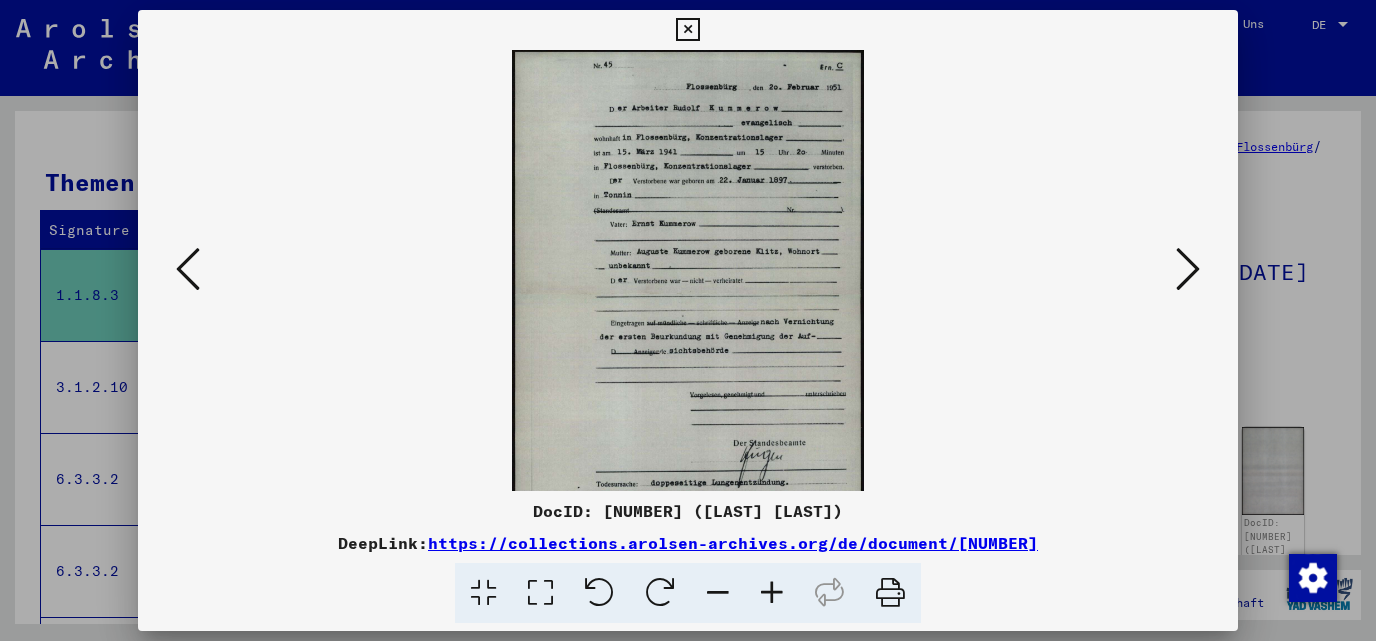 click at bounding box center [772, 593] 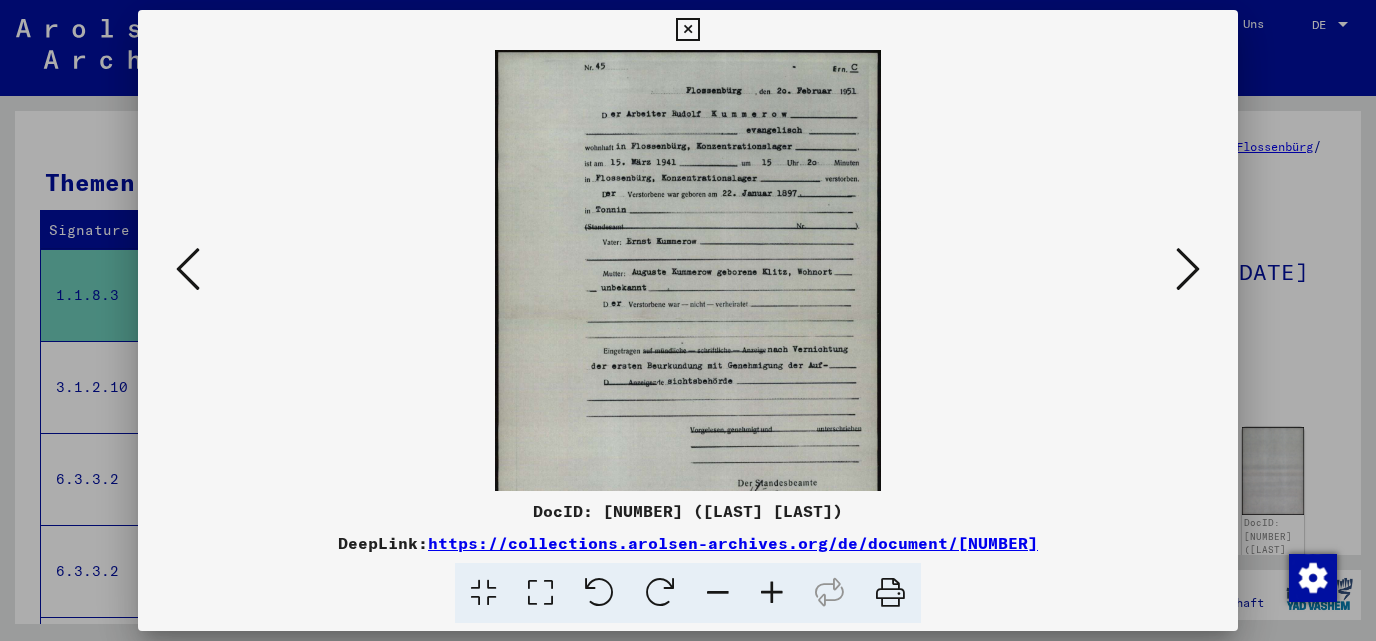click at bounding box center (772, 593) 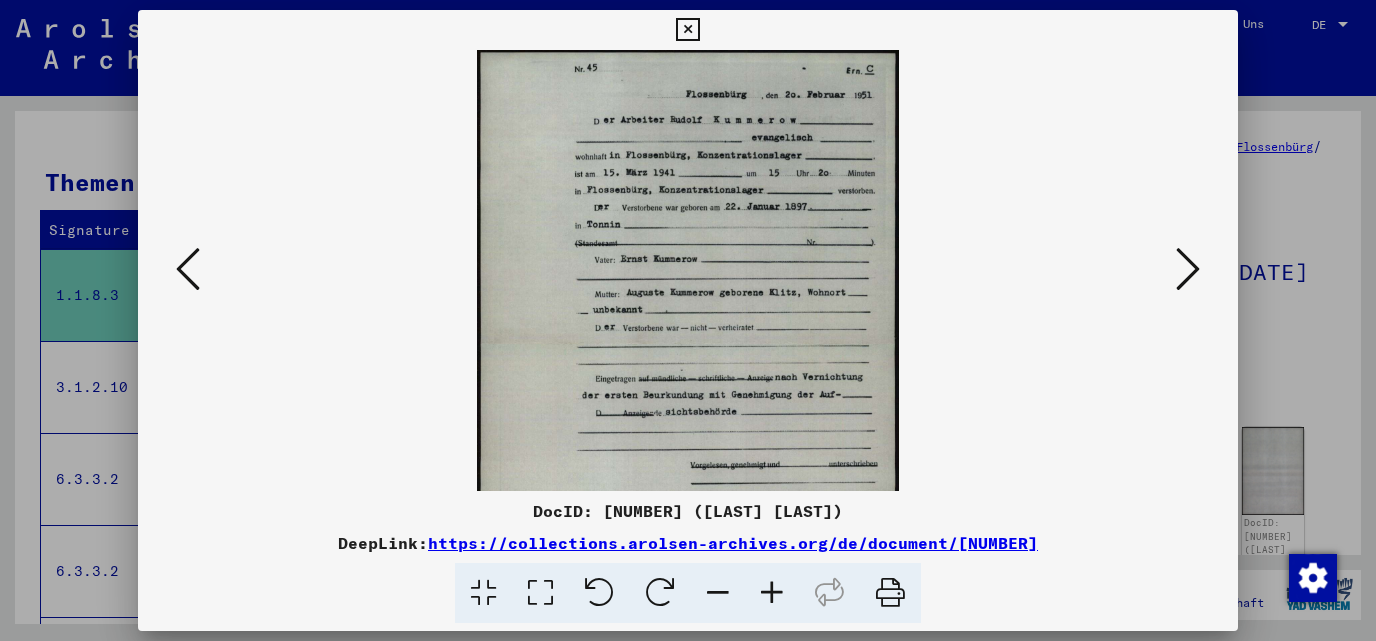 click at bounding box center (772, 593) 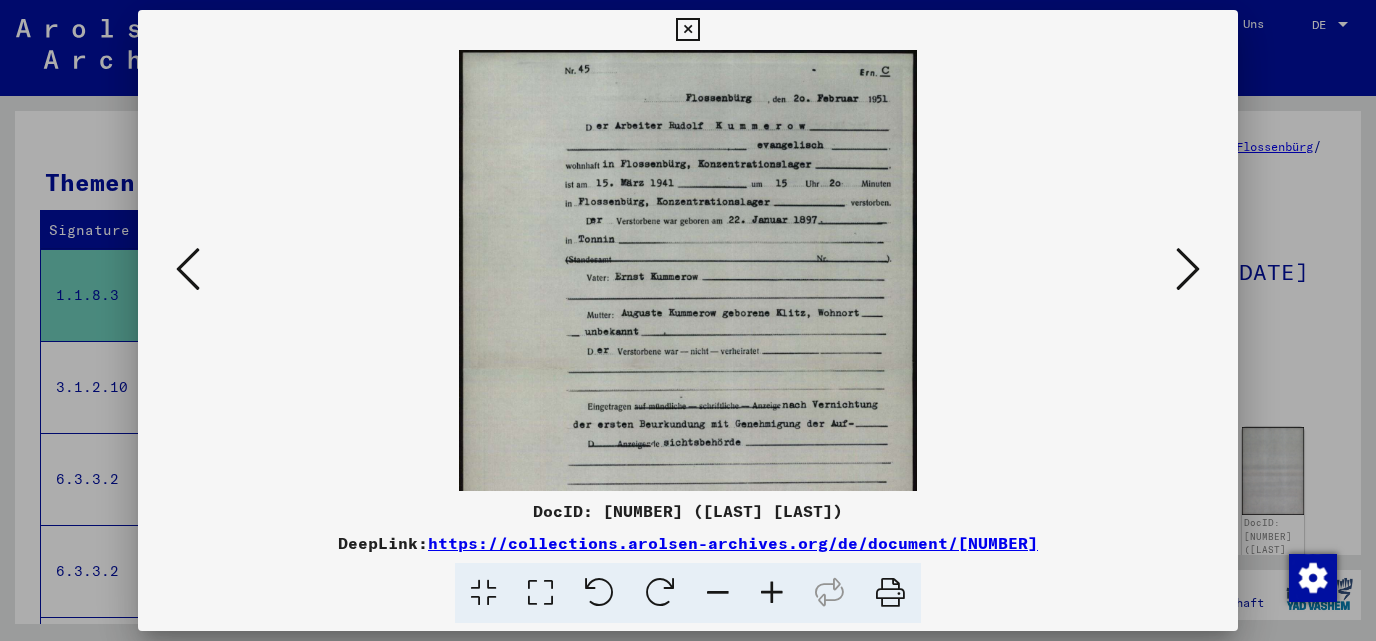 click at bounding box center [772, 593] 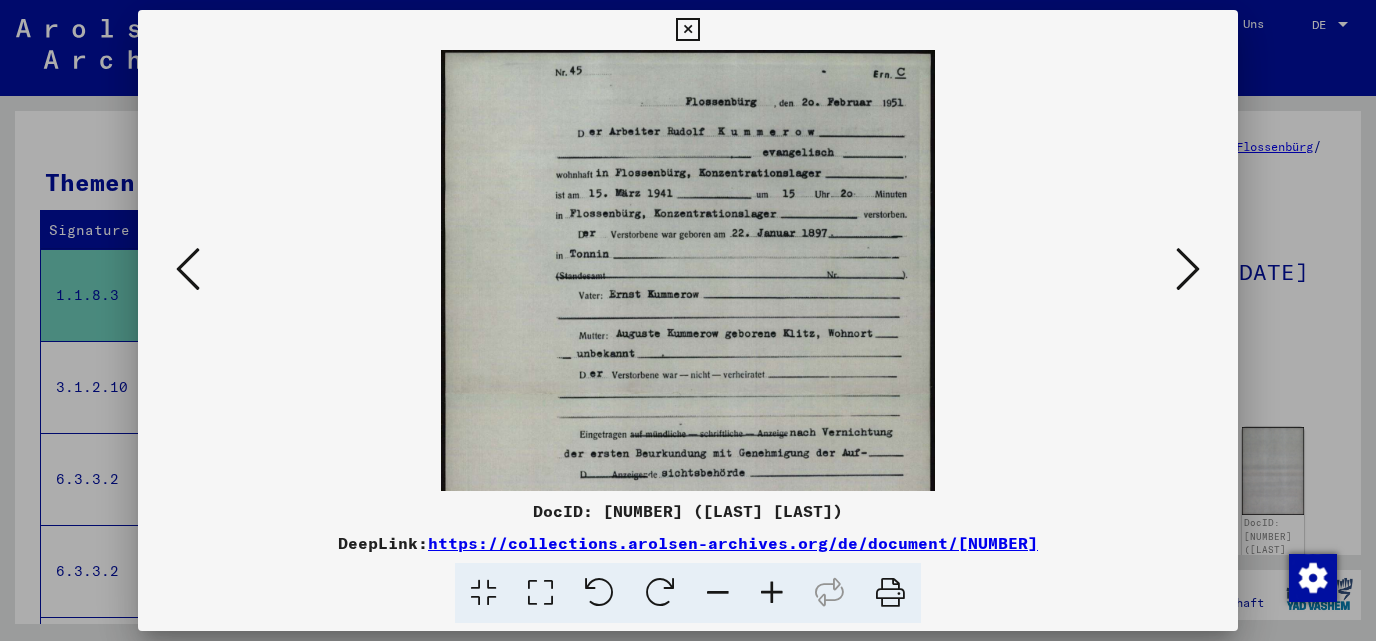click at bounding box center (772, 593) 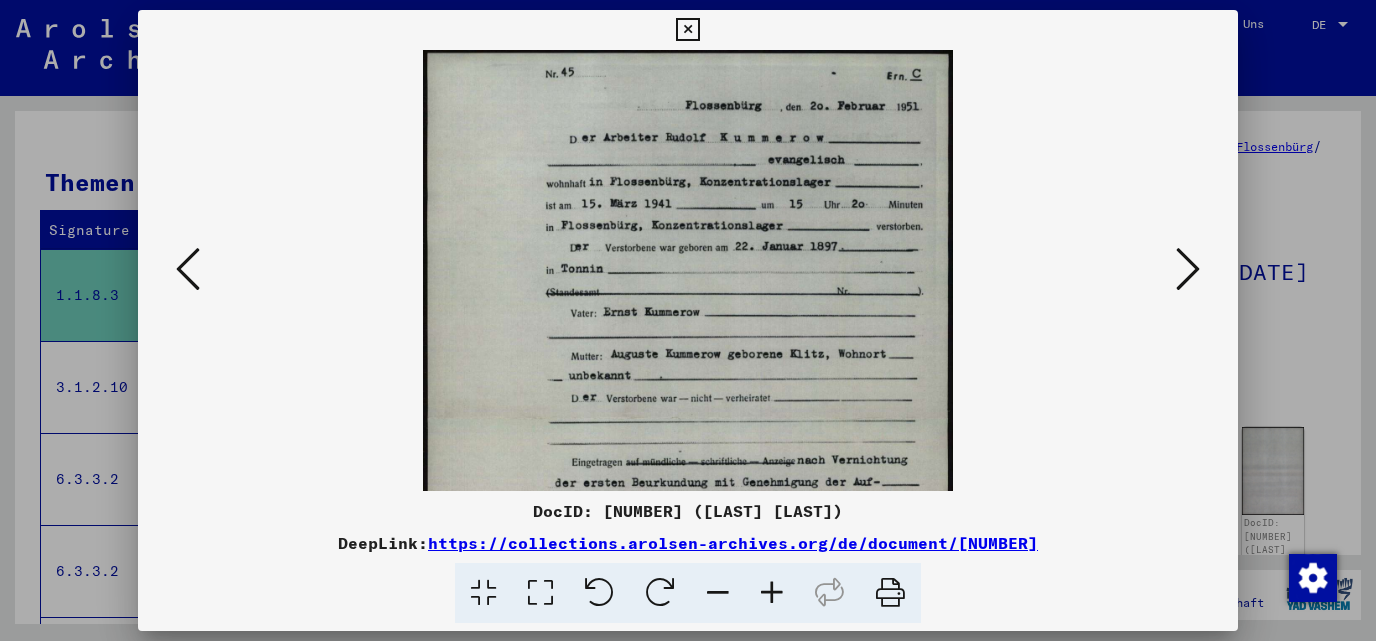 click at bounding box center [772, 593] 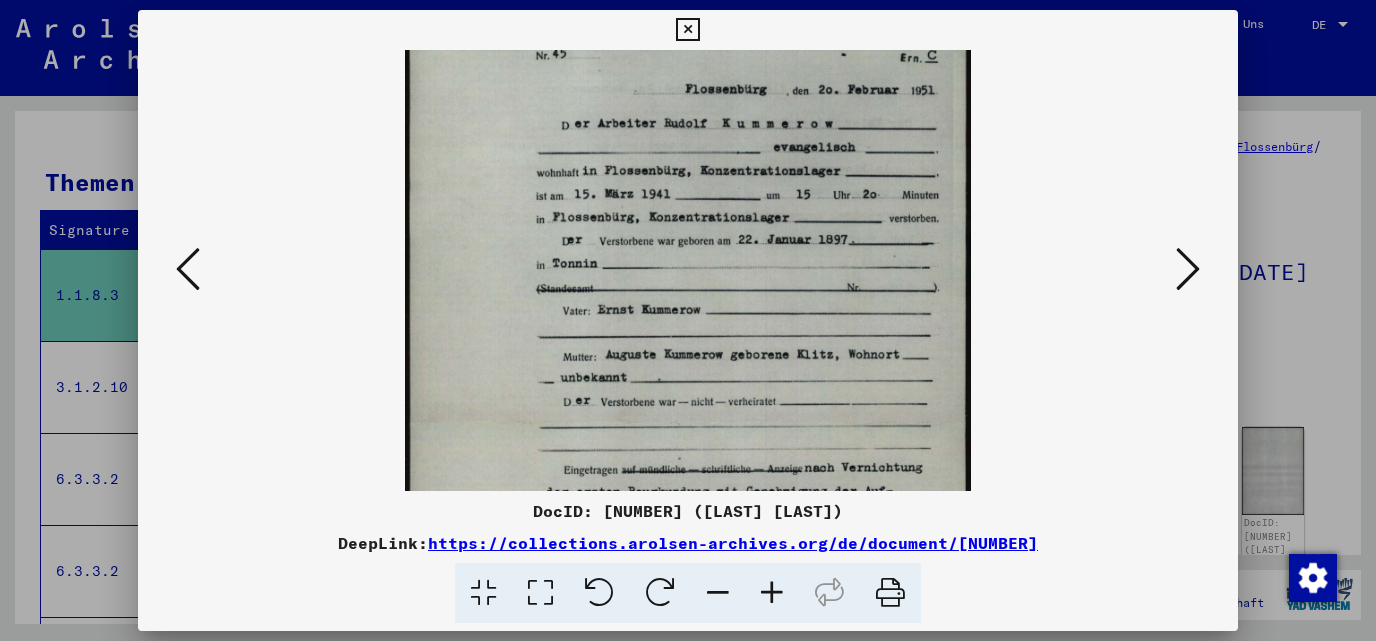 scroll, scrollTop: 16, scrollLeft: 0, axis: vertical 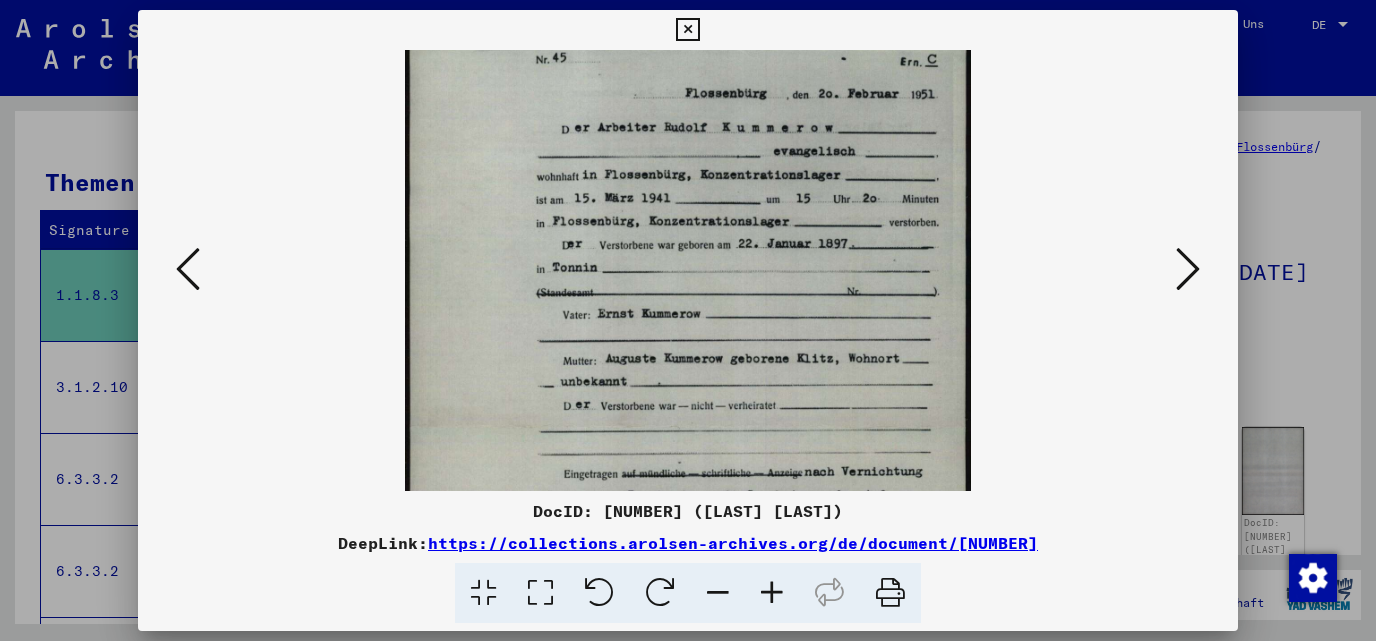 drag, startPoint x: 815, startPoint y: 414, endPoint x: 813, endPoint y: 398, distance: 16.124516 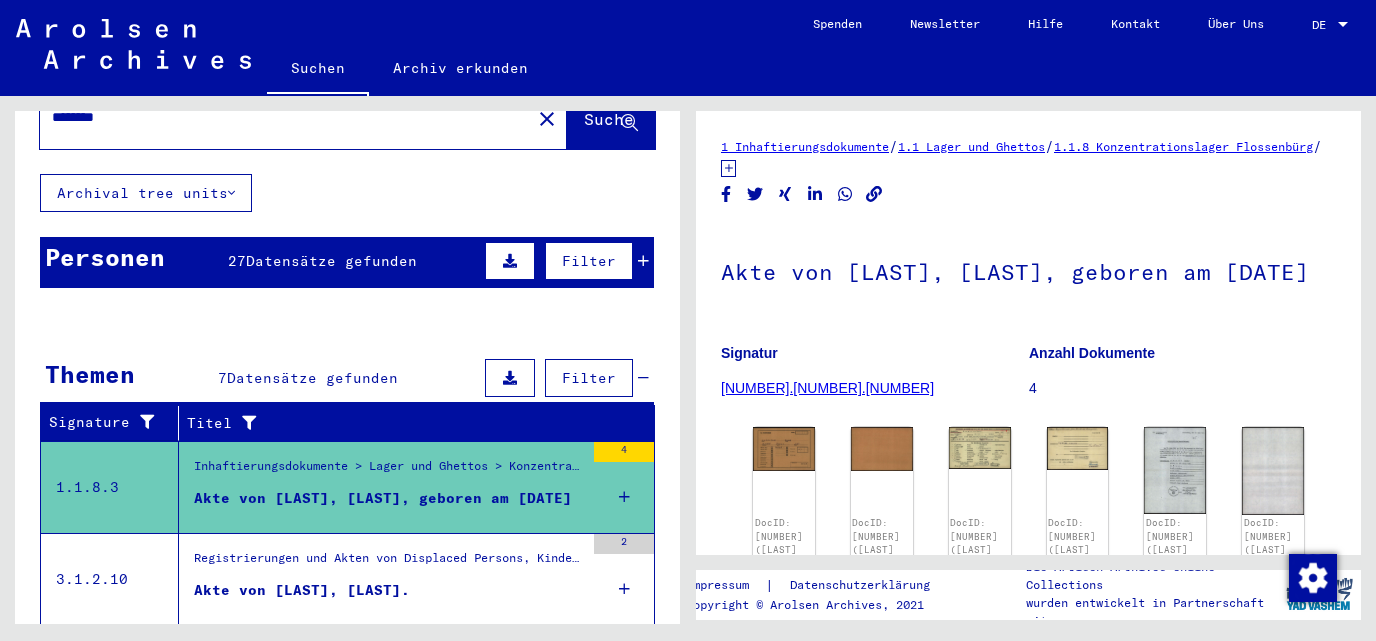 scroll, scrollTop: 0, scrollLeft: 0, axis: both 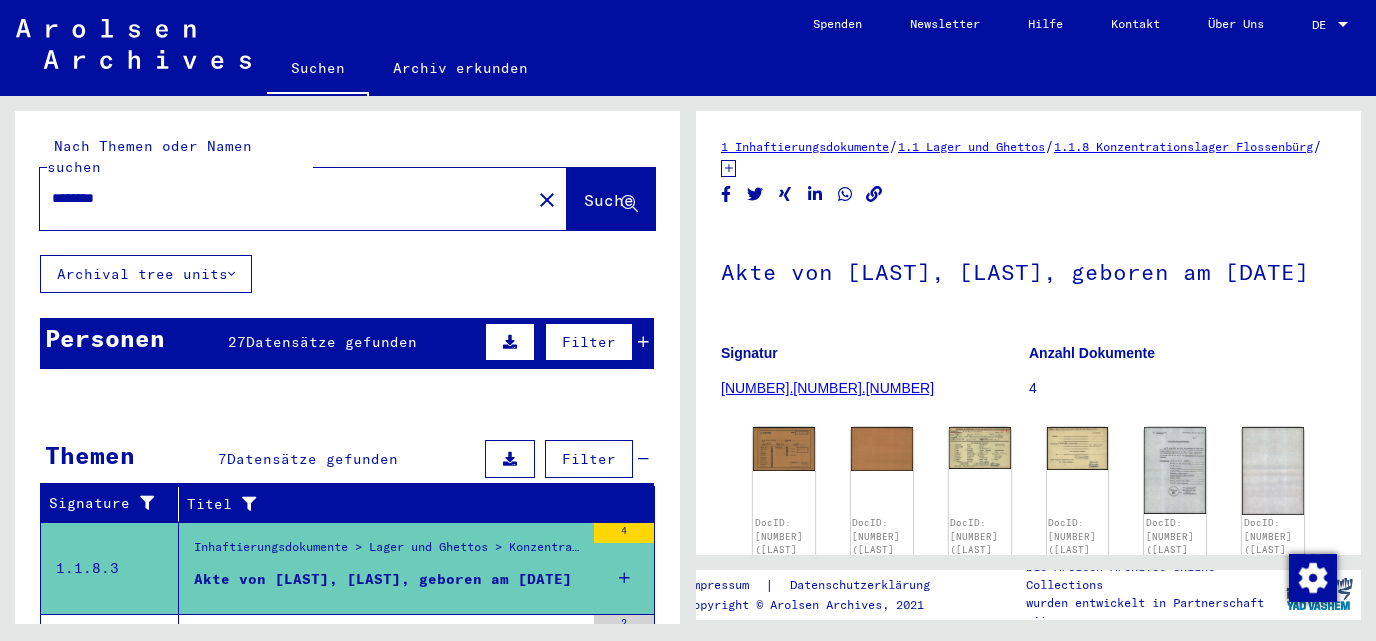 click on "********" at bounding box center (285, 198) 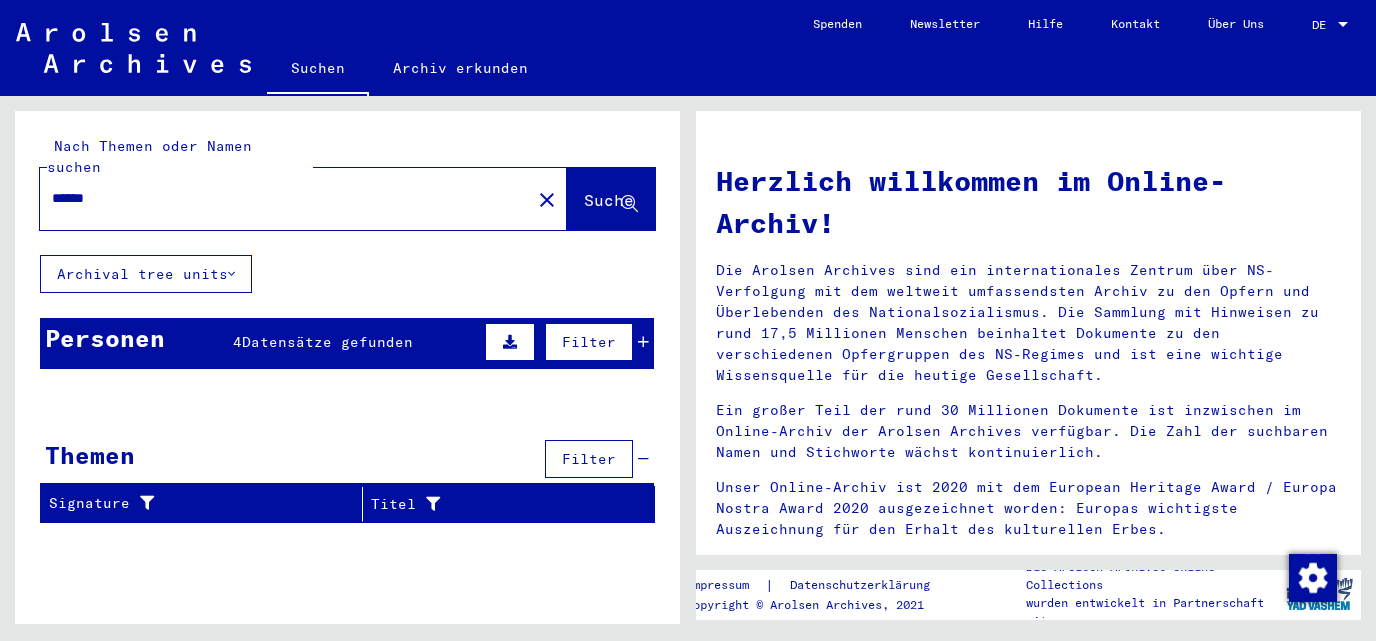 scroll, scrollTop: 16, scrollLeft: 0, axis: vertical 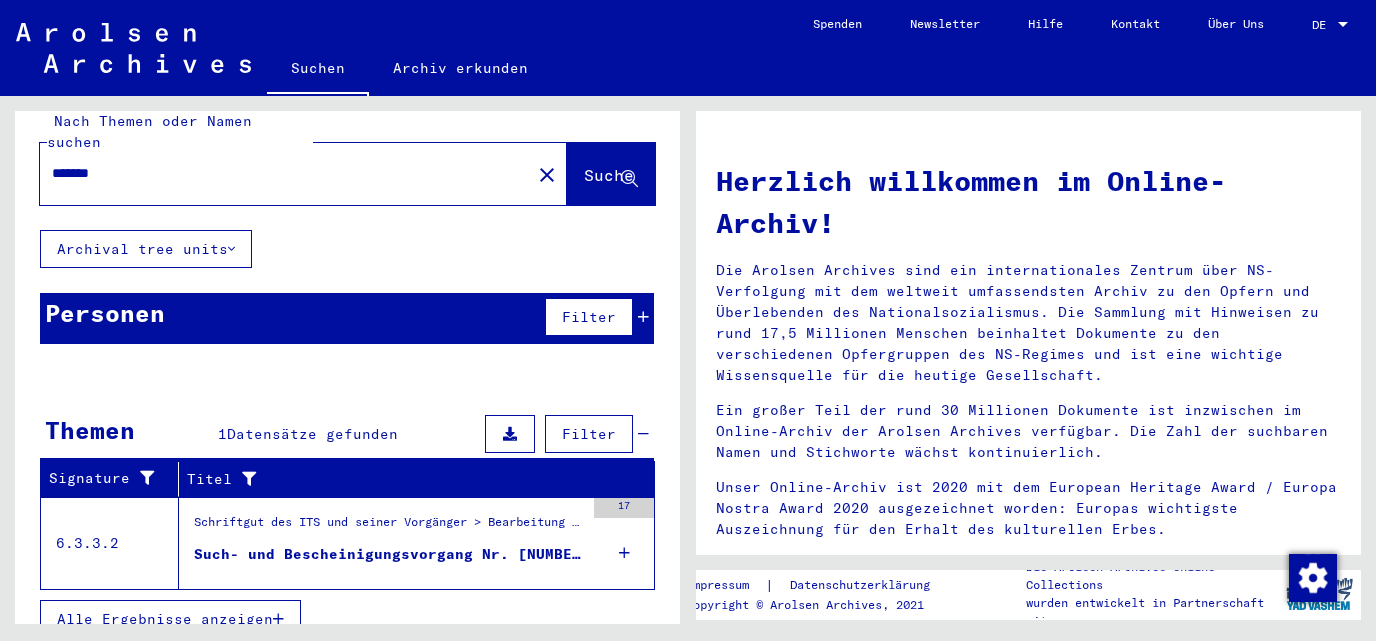 click on "Alle Ergebnisse anzeigen" at bounding box center (165, 619) 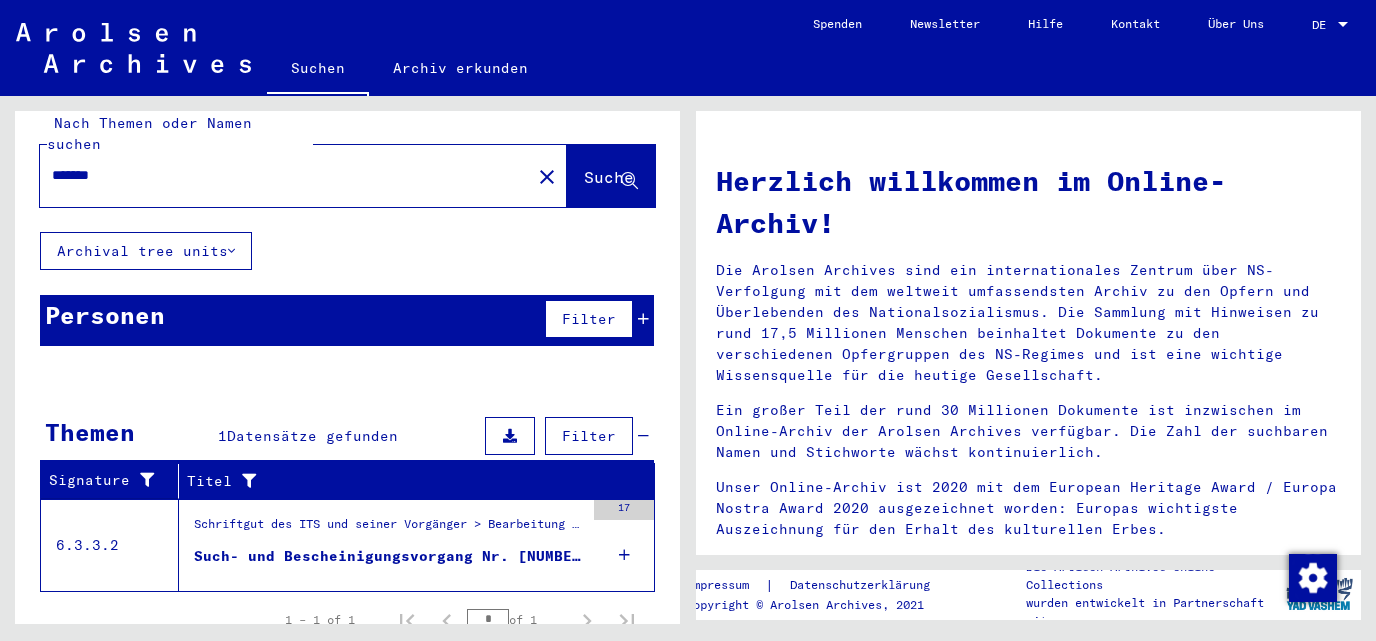 scroll, scrollTop: 0, scrollLeft: 0, axis: both 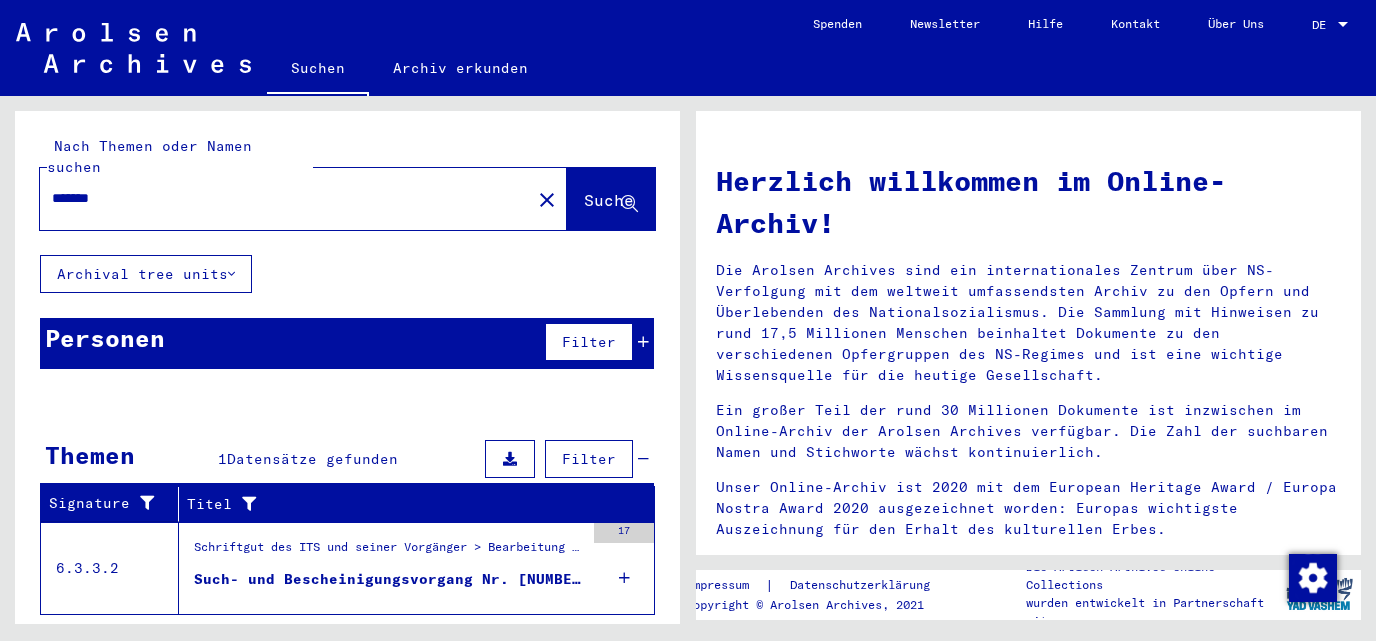 click on "*******" at bounding box center [279, 198] 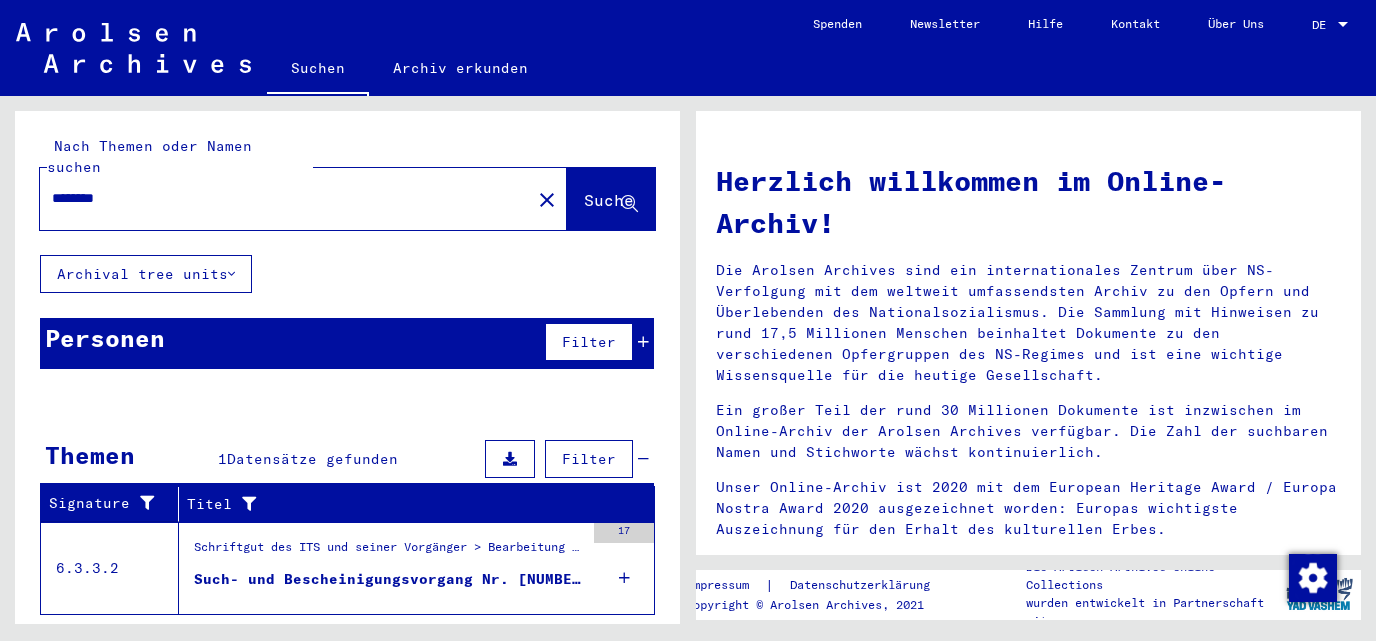 type on "********" 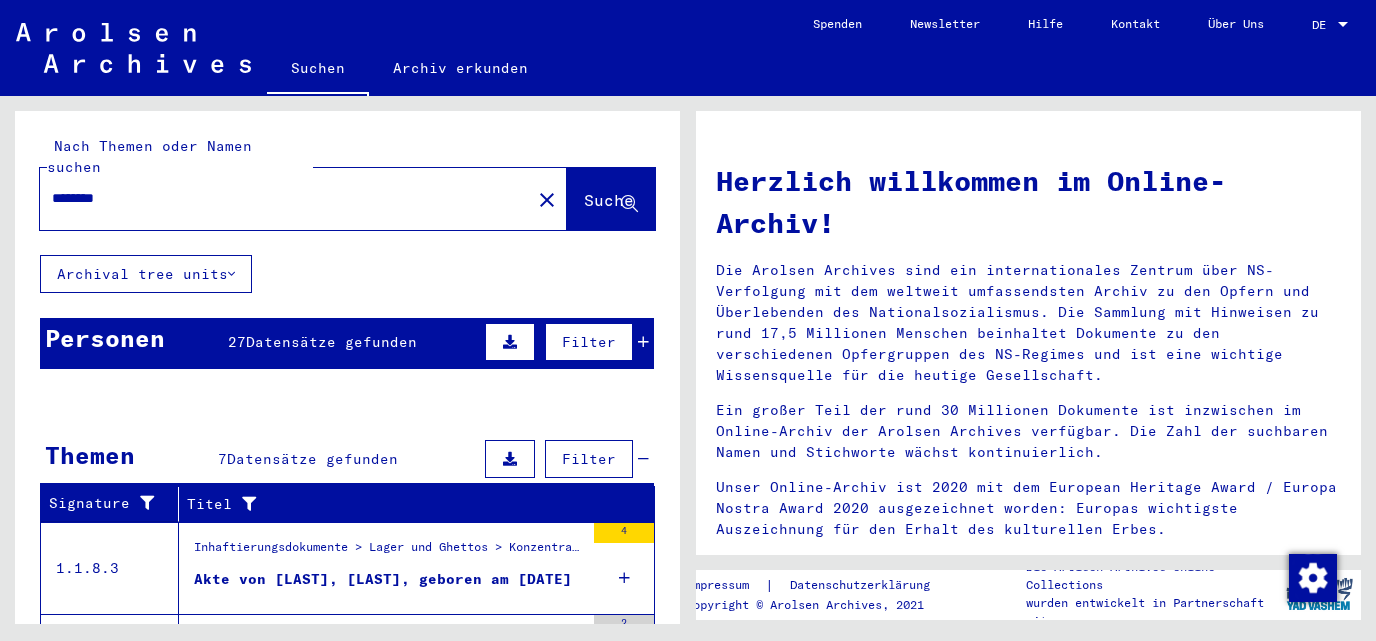 scroll, scrollTop: 358, scrollLeft: 0, axis: vertical 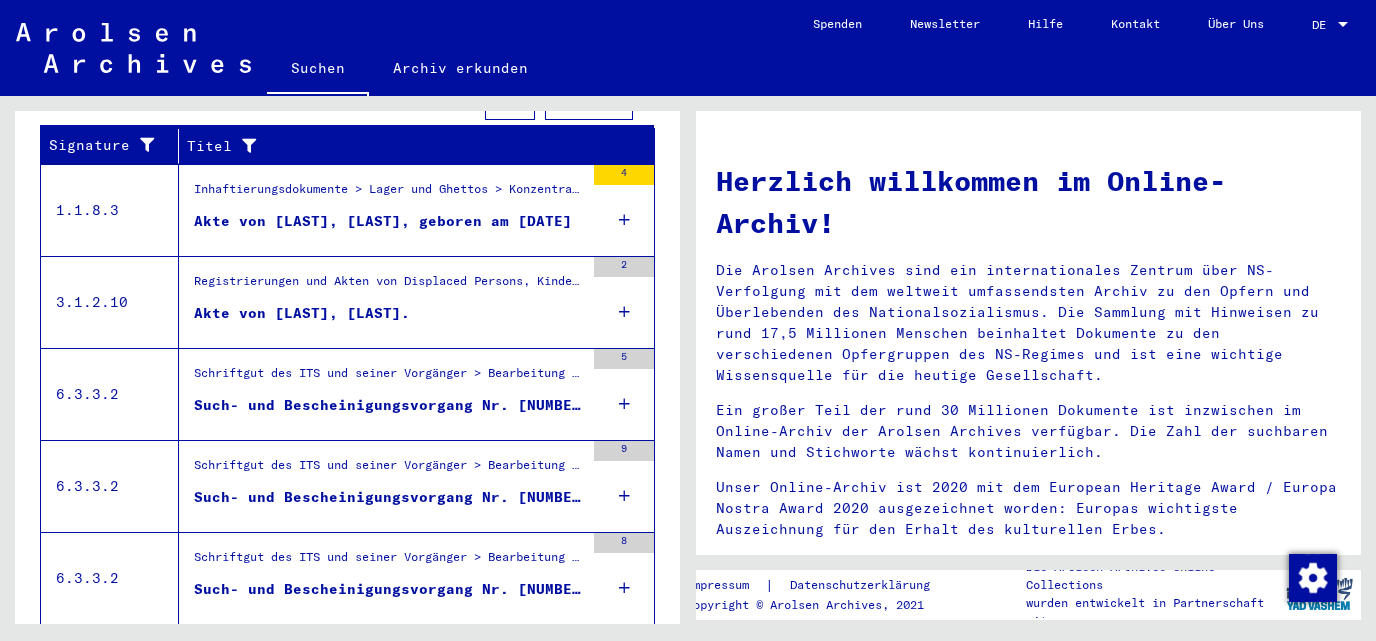click on "Akte von [LAST], [LAST]." at bounding box center (302, 313) 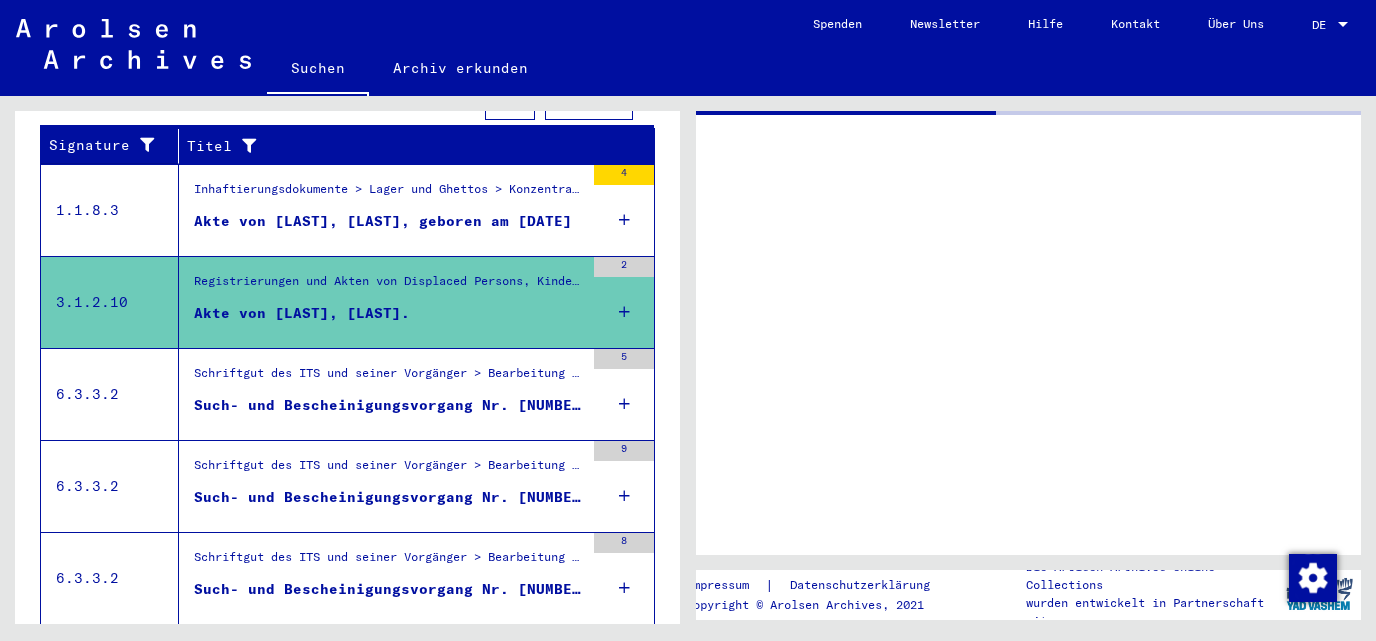 scroll, scrollTop: 359, scrollLeft: 0, axis: vertical 